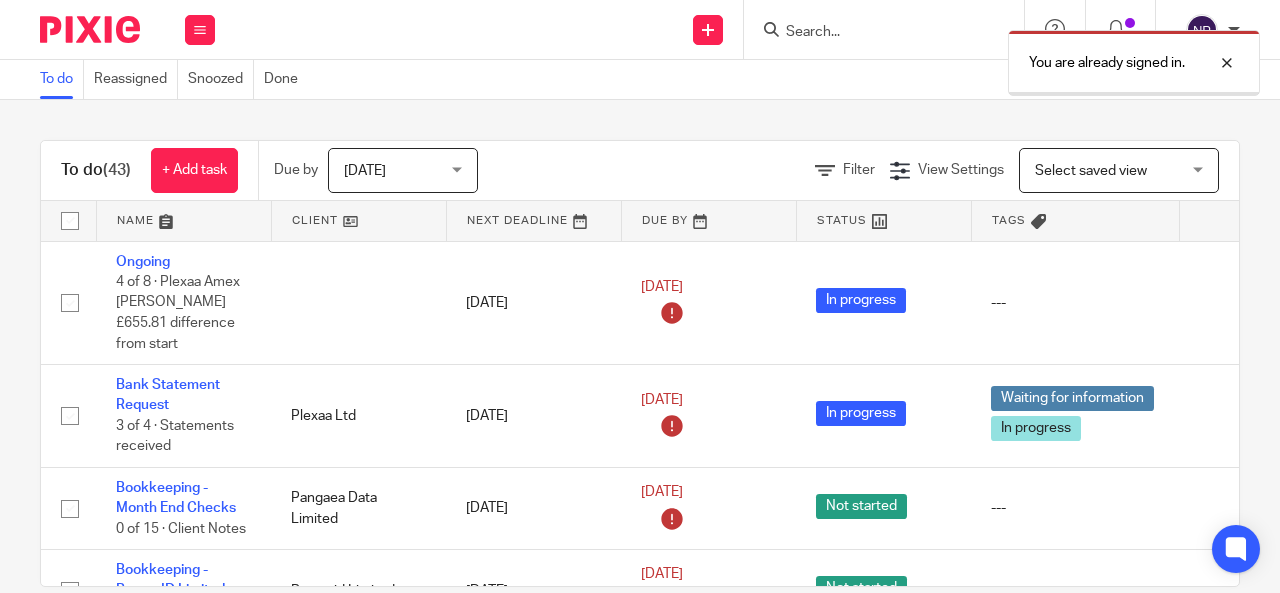 scroll, scrollTop: 0, scrollLeft: 0, axis: both 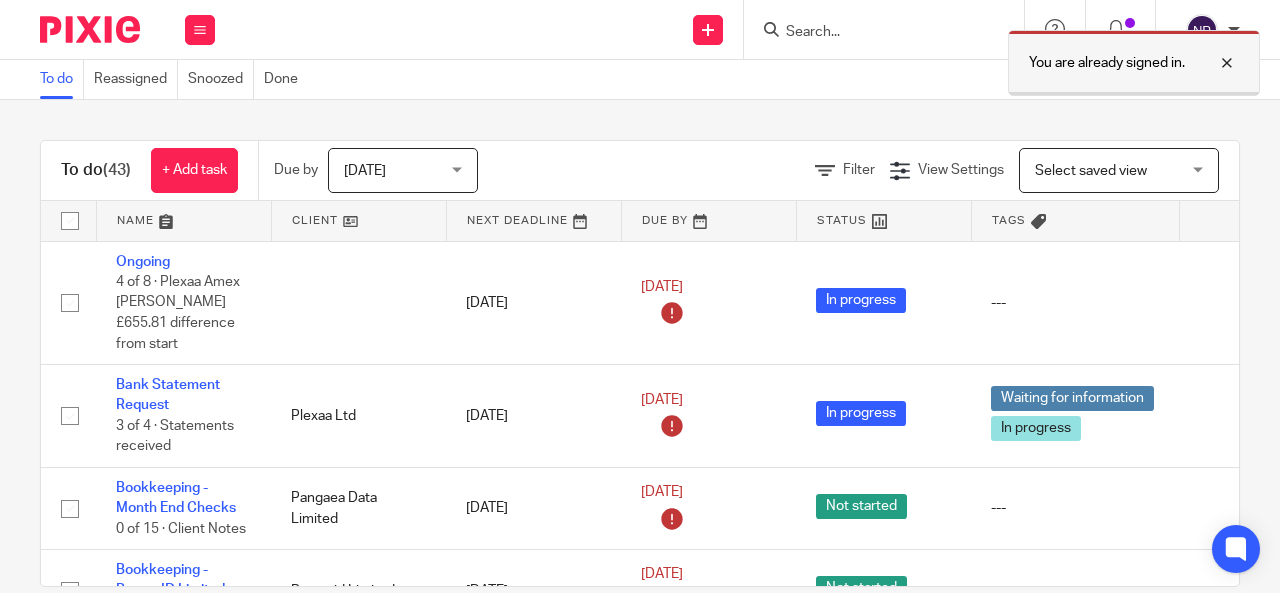 click at bounding box center [1212, 63] 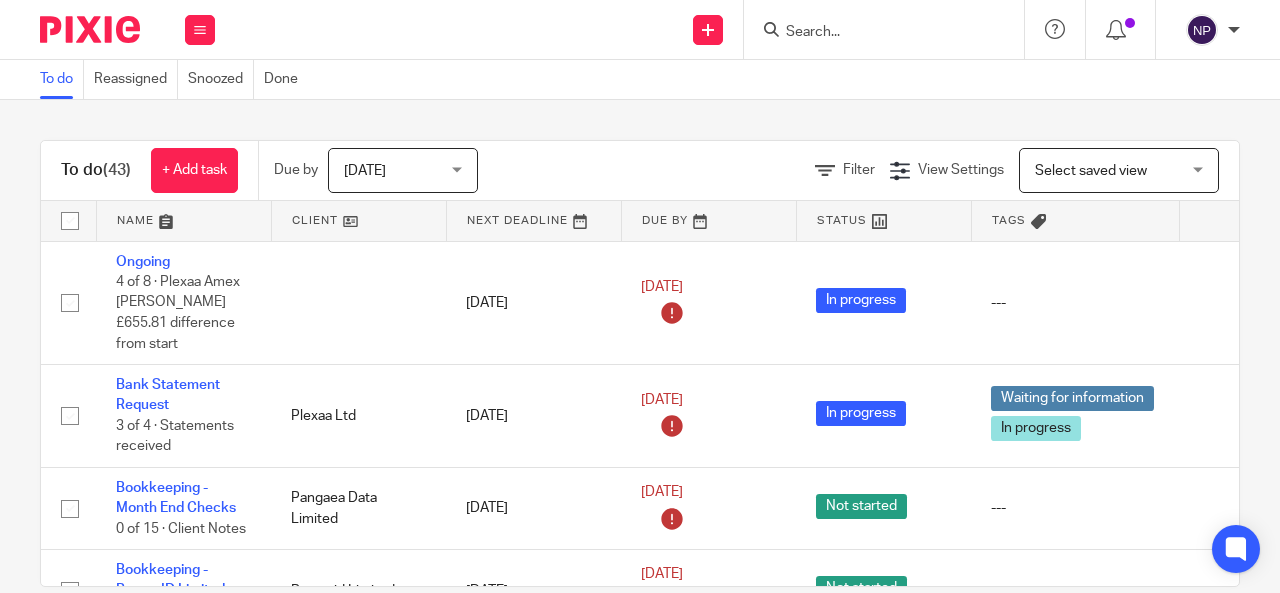 click at bounding box center [874, 33] 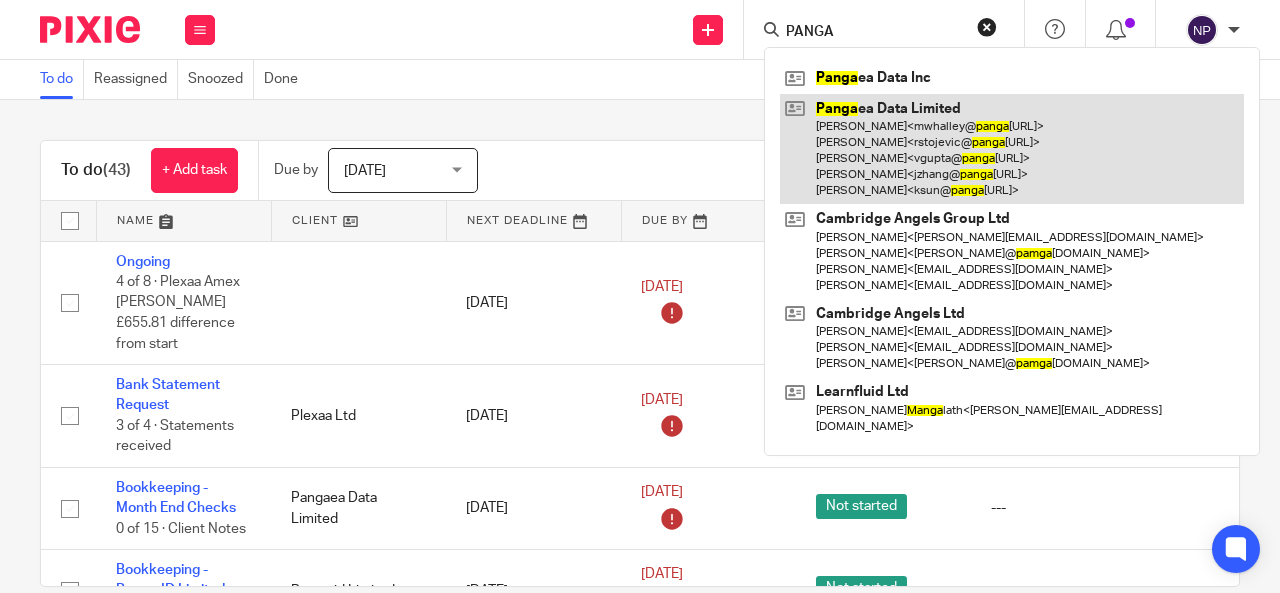 type on "PANGA" 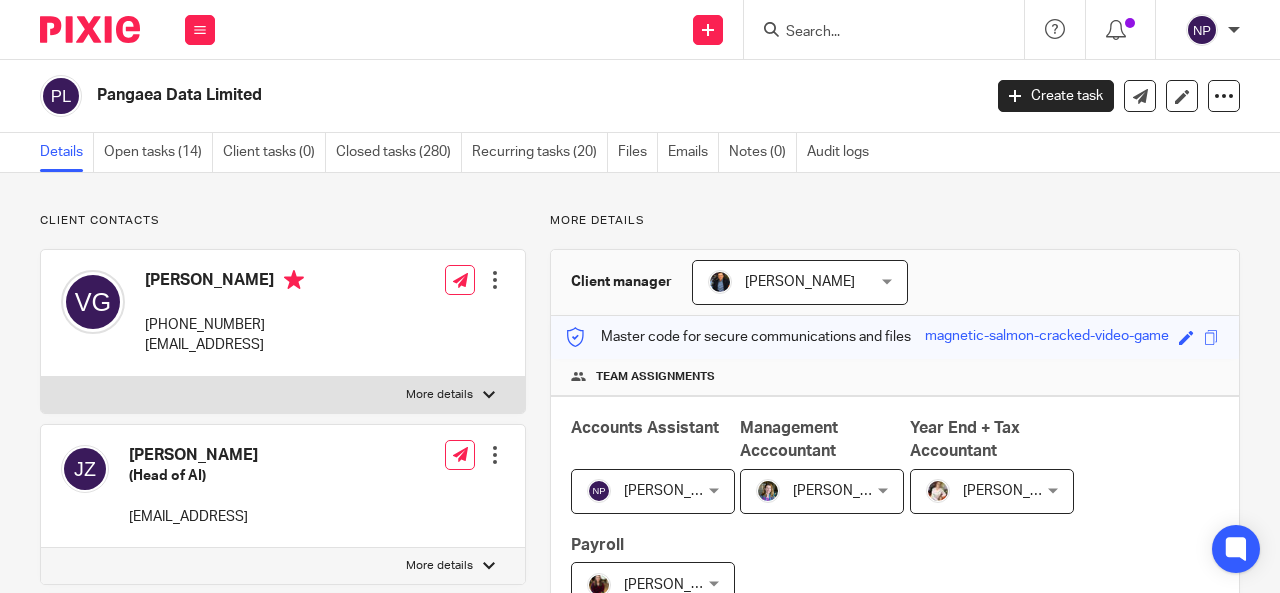 scroll, scrollTop: 0, scrollLeft: 0, axis: both 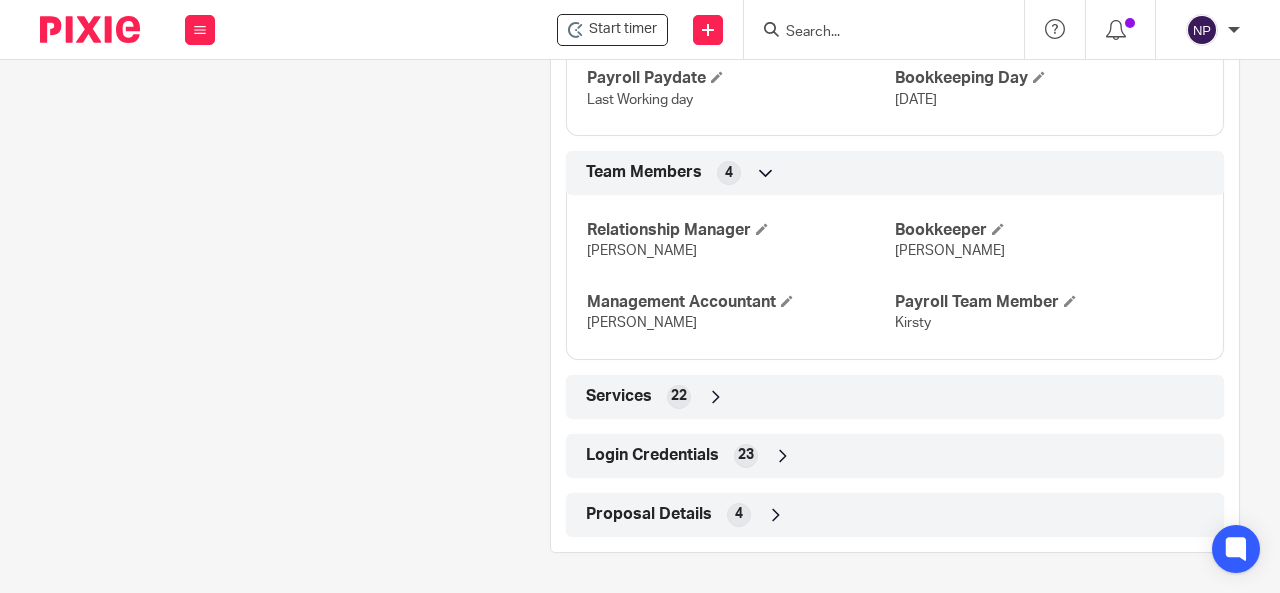 click on "Login Credentials   23" at bounding box center [895, 456] 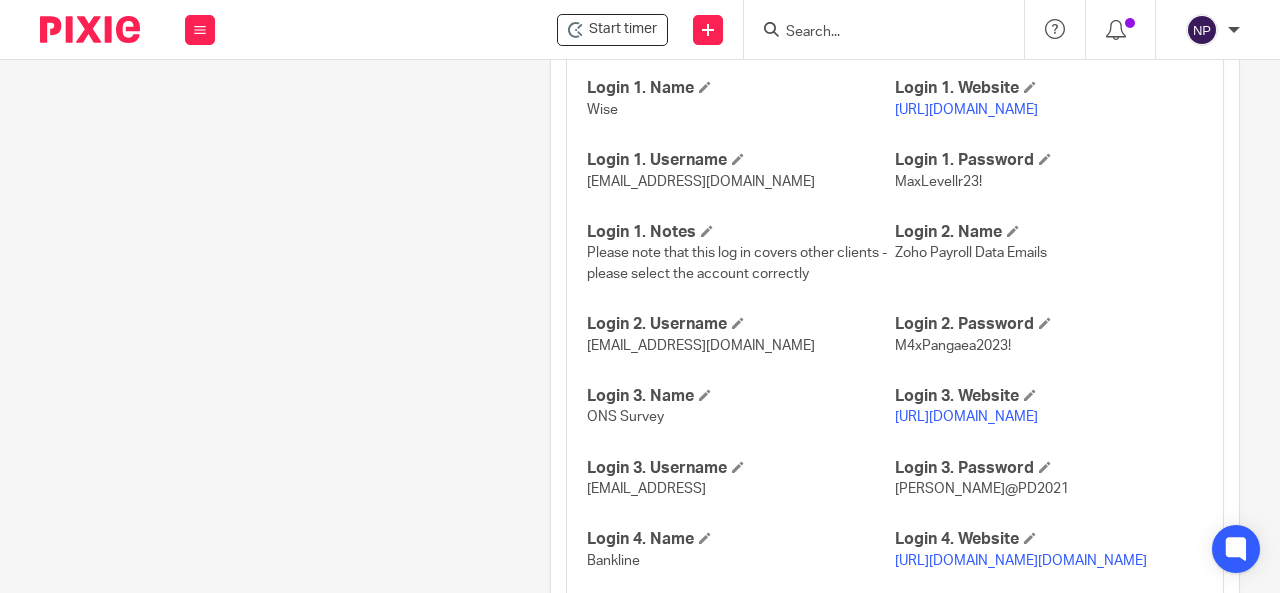 scroll, scrollTop: 1935, scrollLeft: 0, axis: vertical 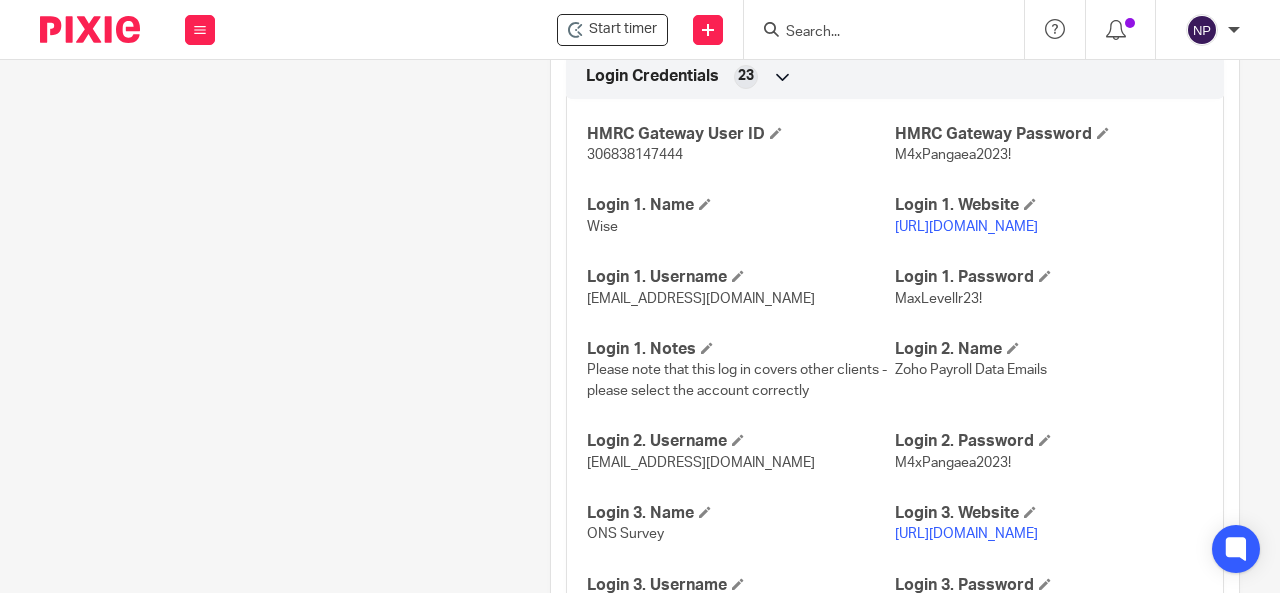 click on "https://wise.com/home" at bounding box center [966, 227] 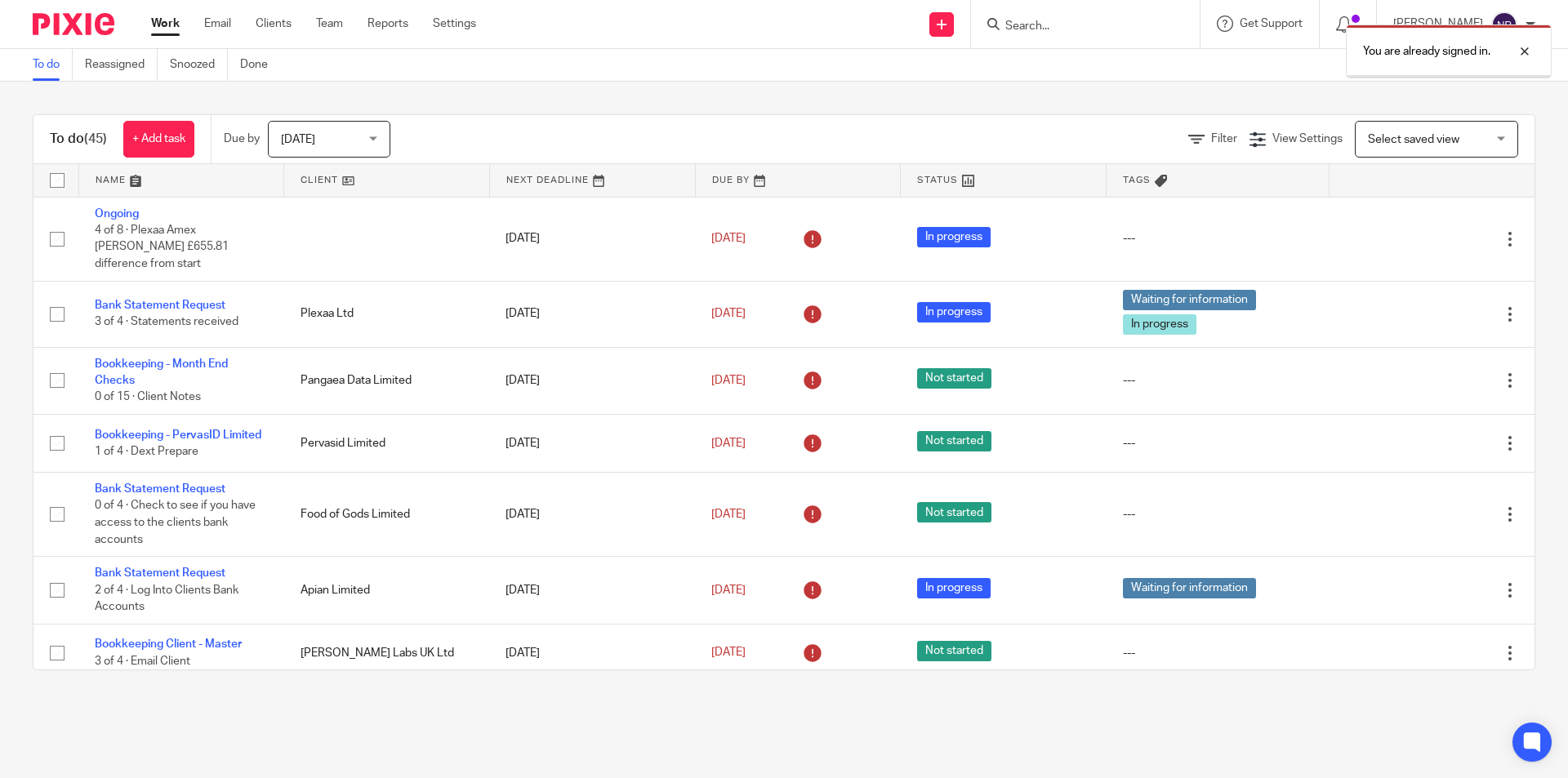 scroll, scrollTop: 0, scrollLeft: 0, axis: both 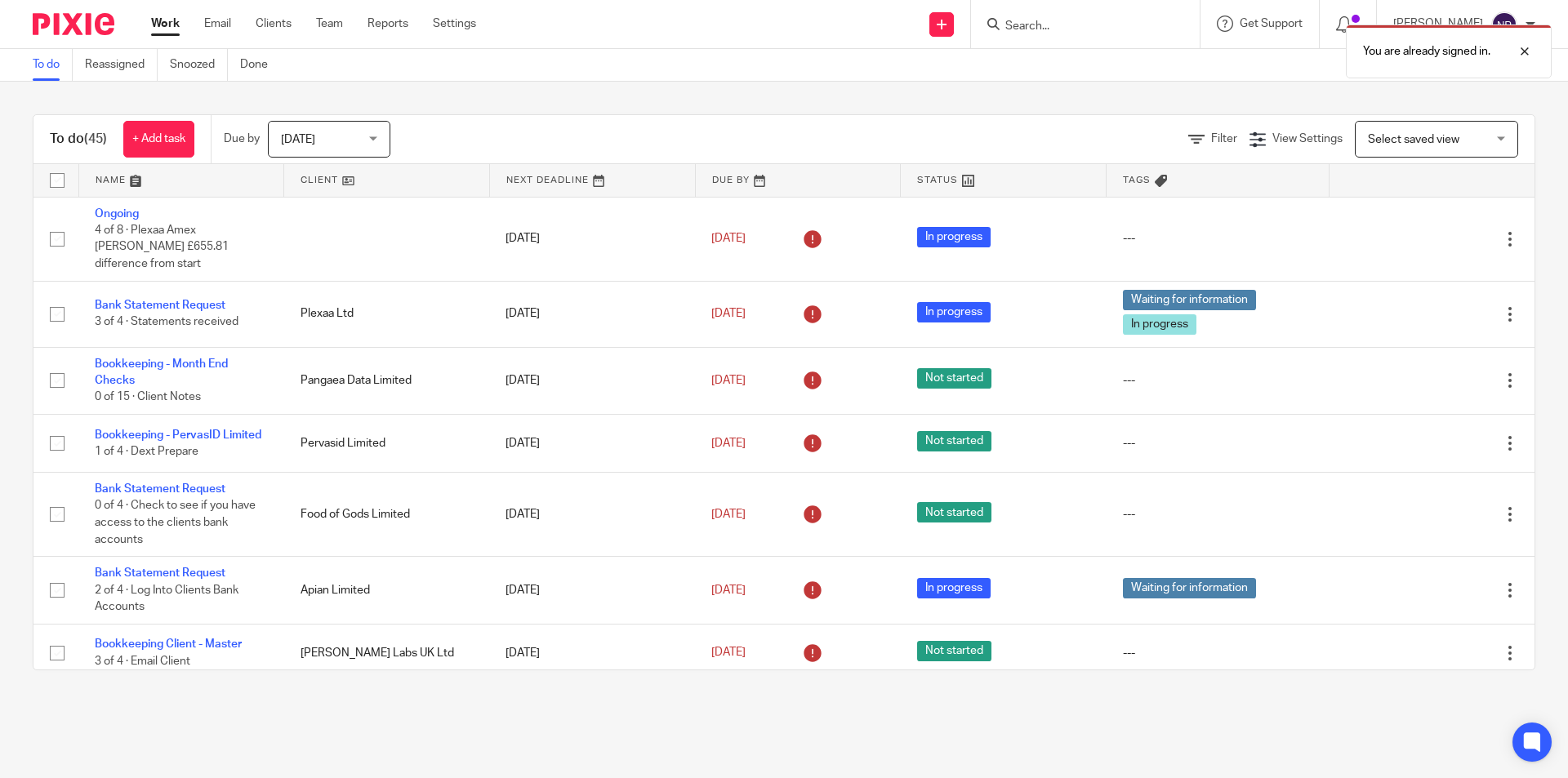 click at bounding box center (1090, 24) 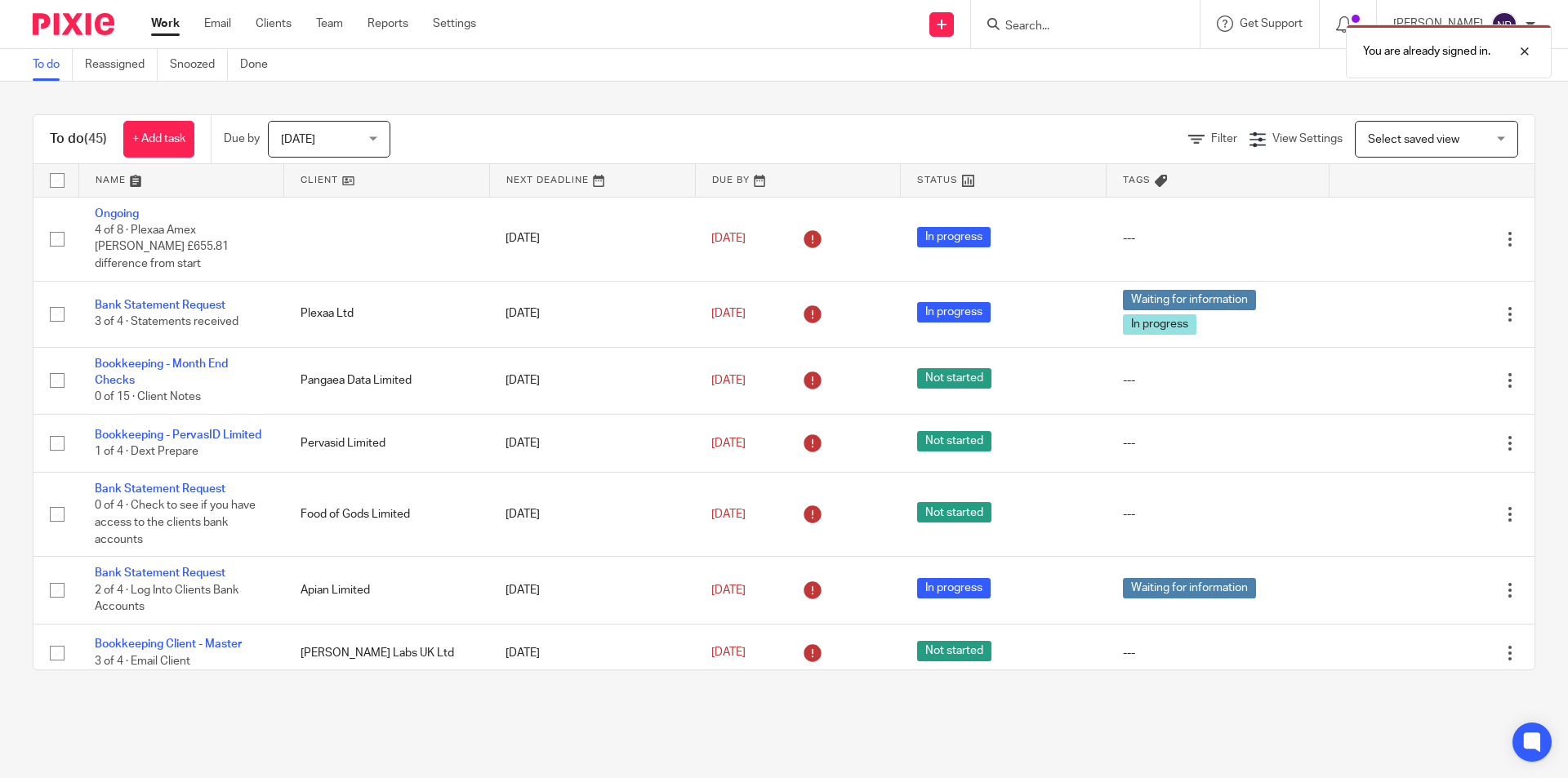 click on "You are already signed in." at bounding box center (1168, 47) 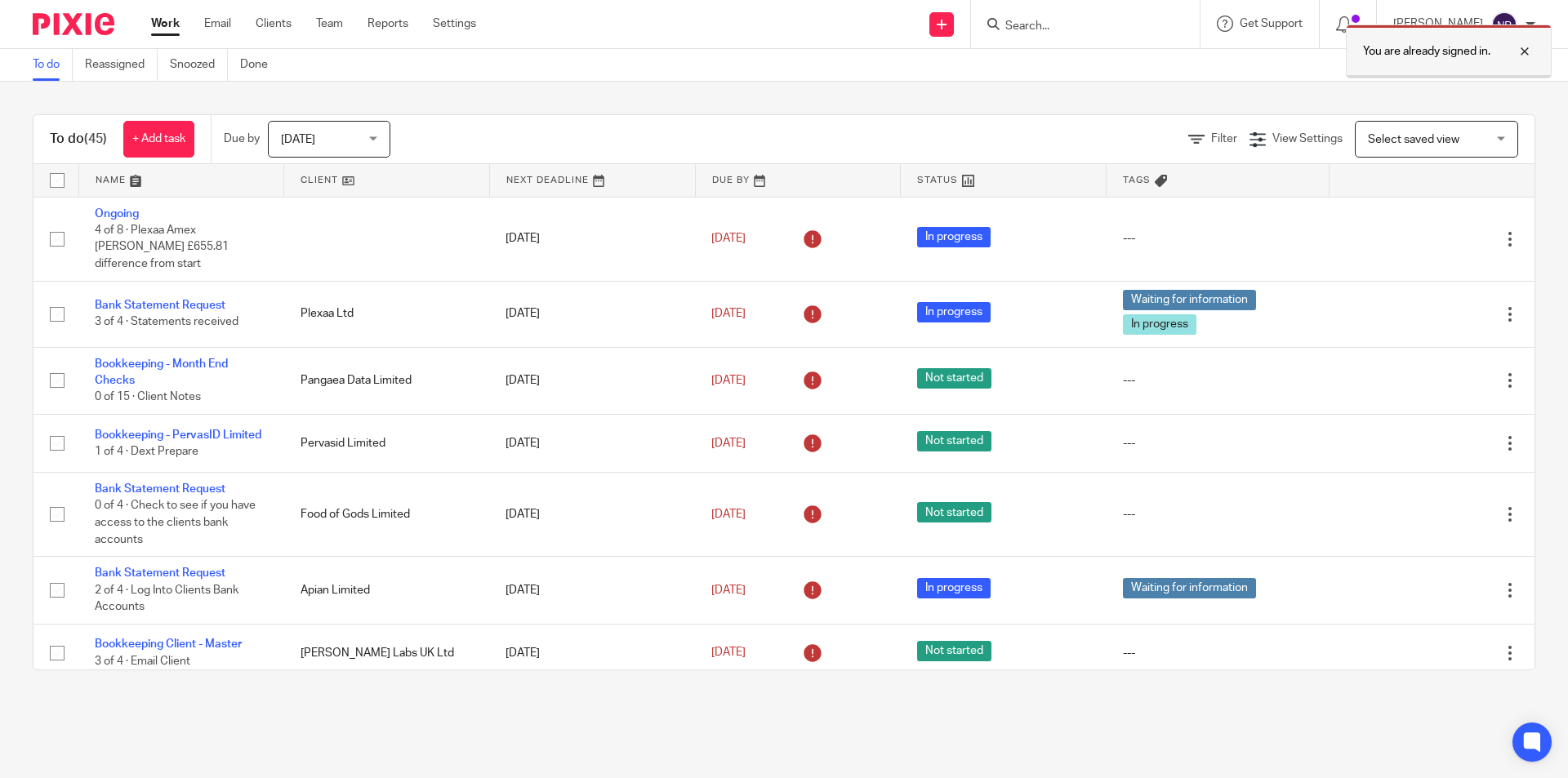 click on "You are already signed in." at bounding box center (1449, 51) 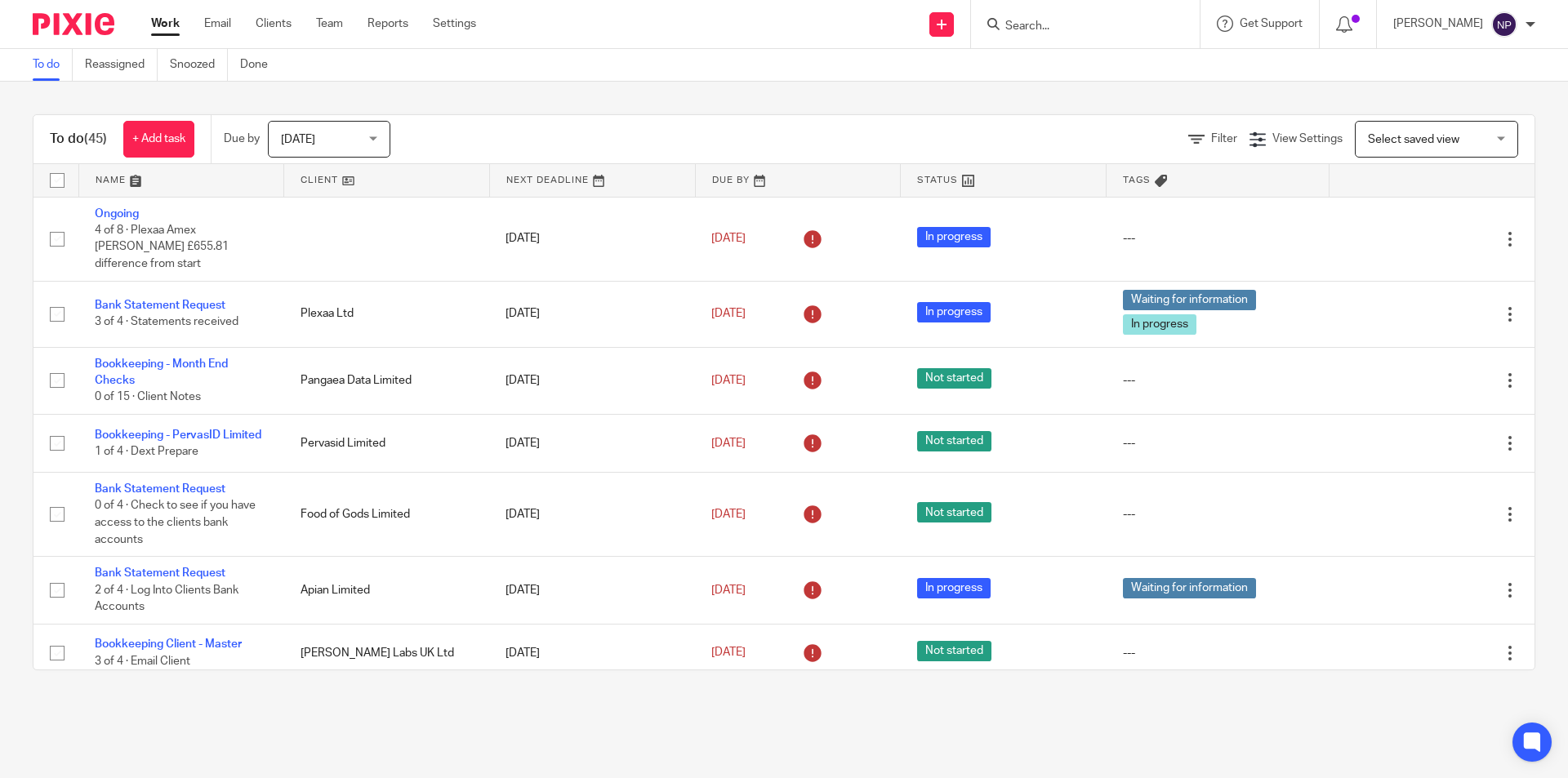 click on "You are already signed in." at bounding box center (1168, 47) 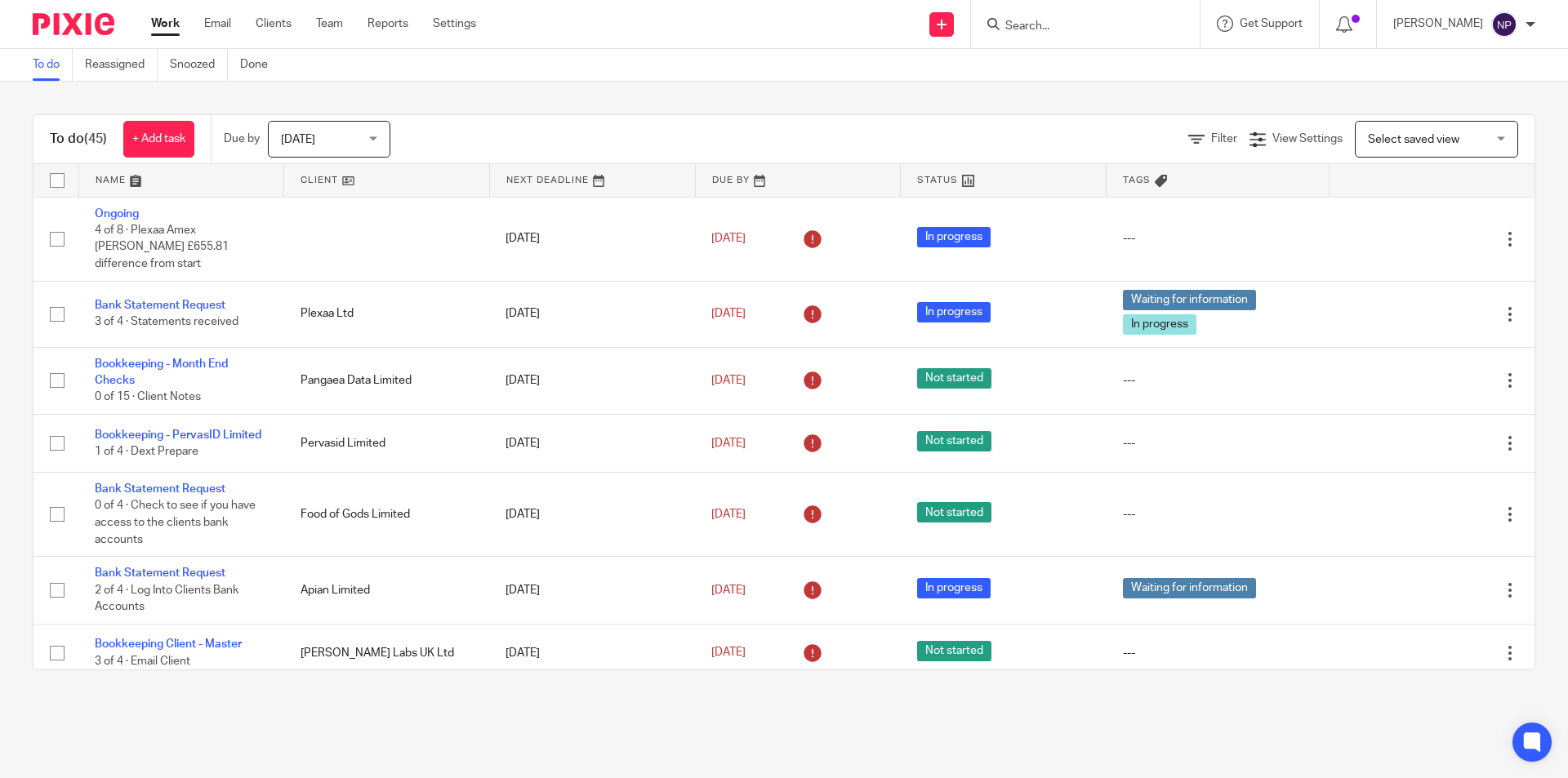 click at bounding box center (1077, 27) 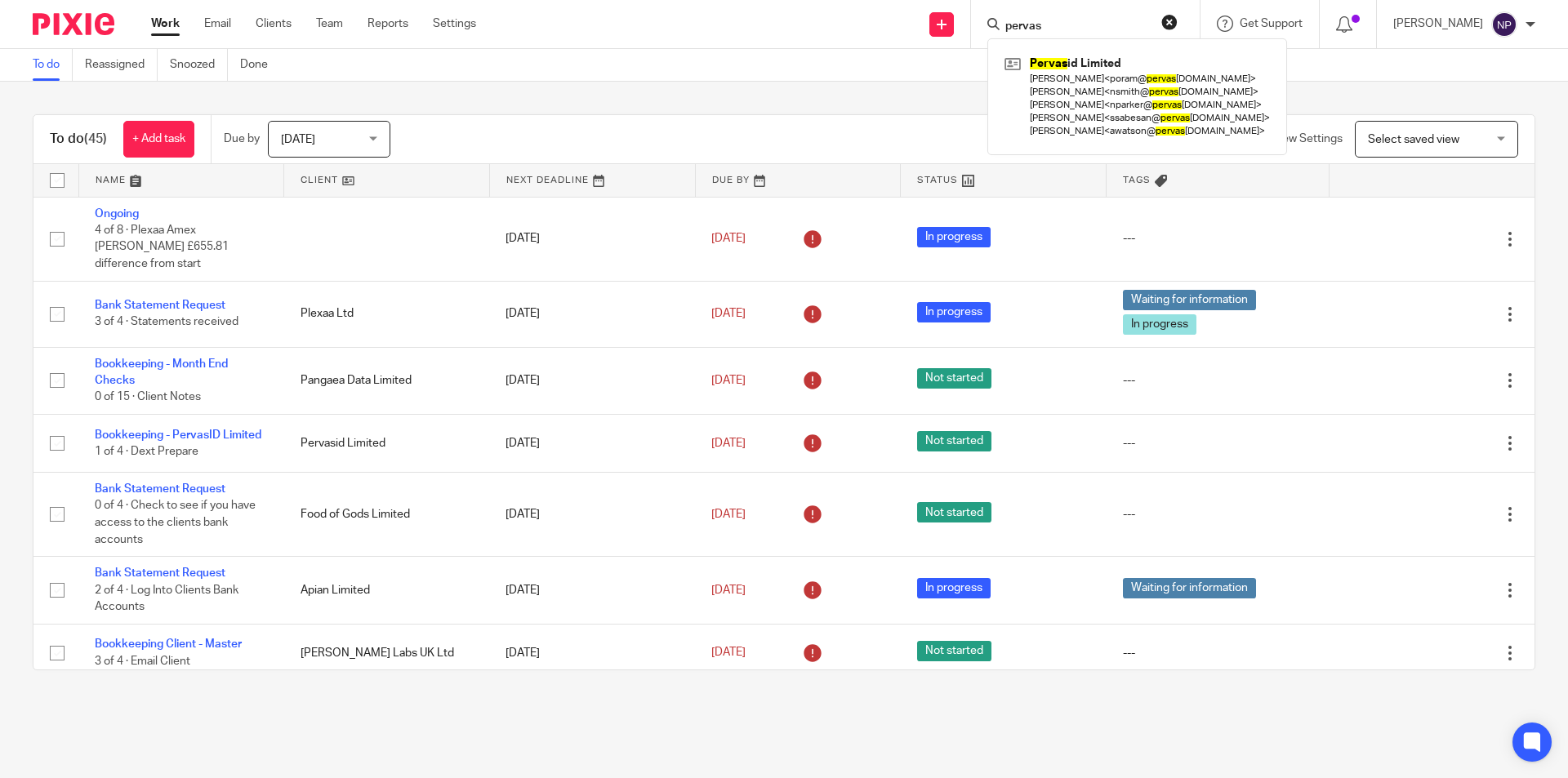 type on "pervas" 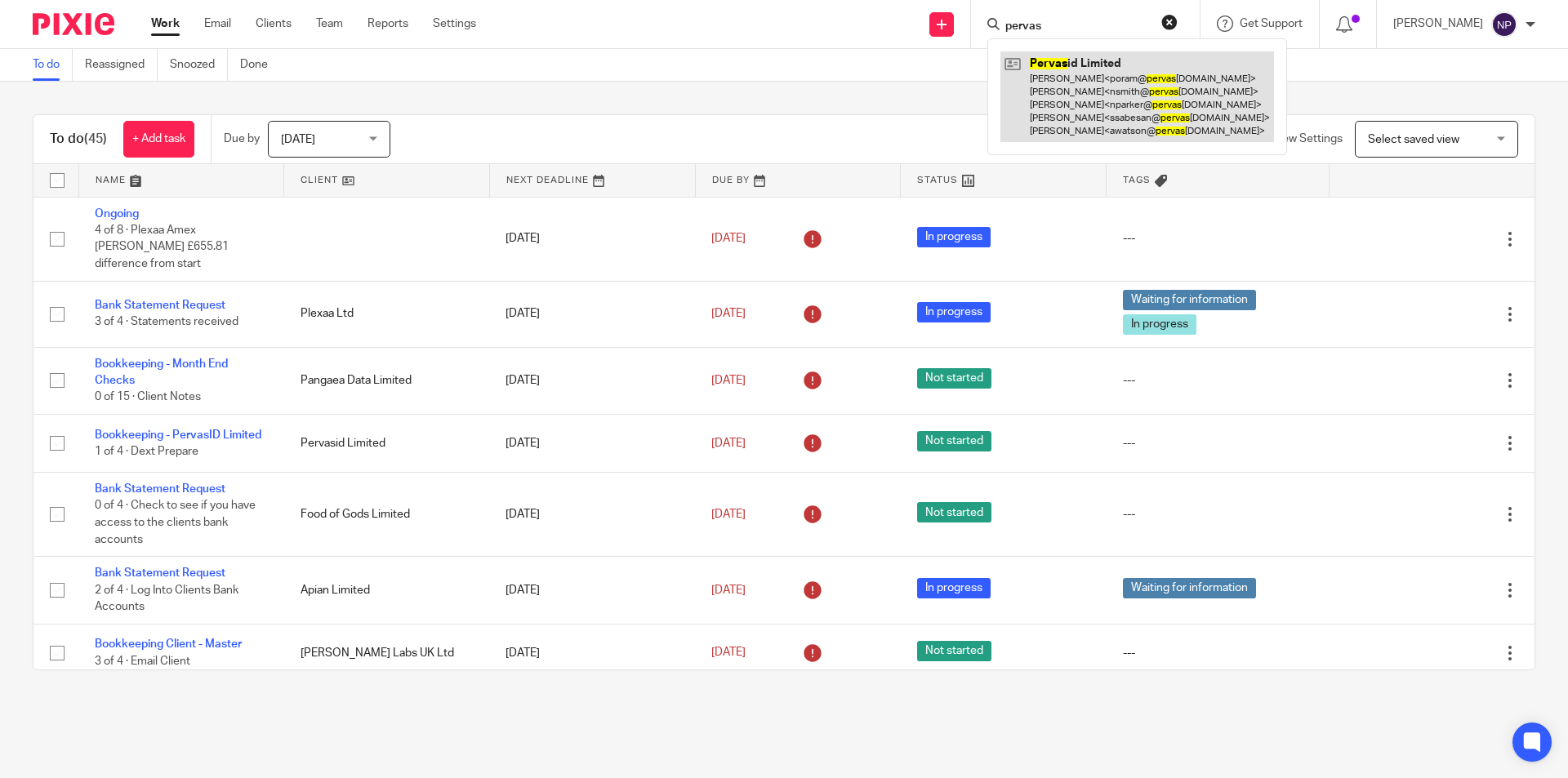 click at bounding box center [1137, 96] 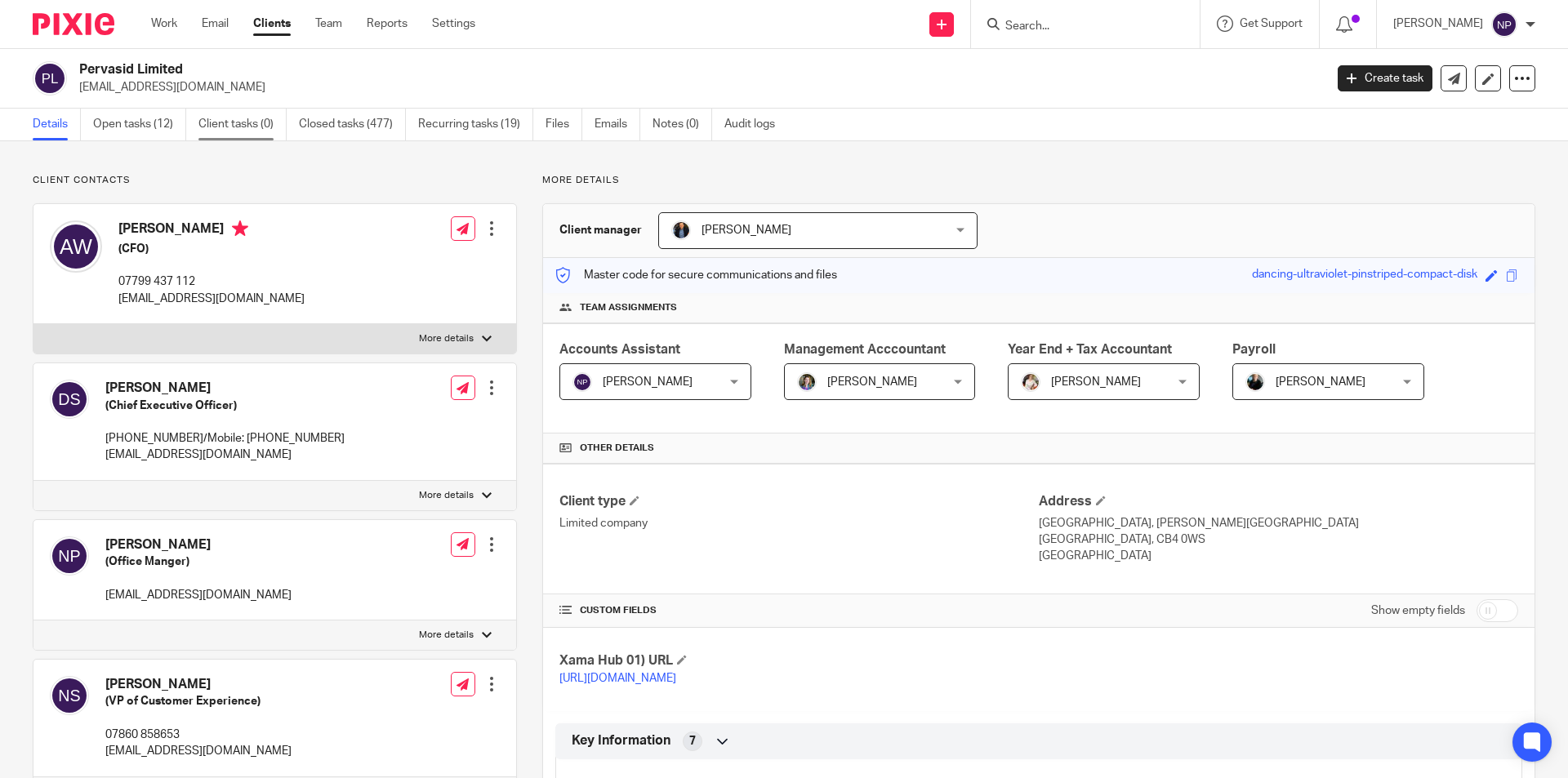 scroll, scrollTop: 0, scrollLeft: 0, axis: both 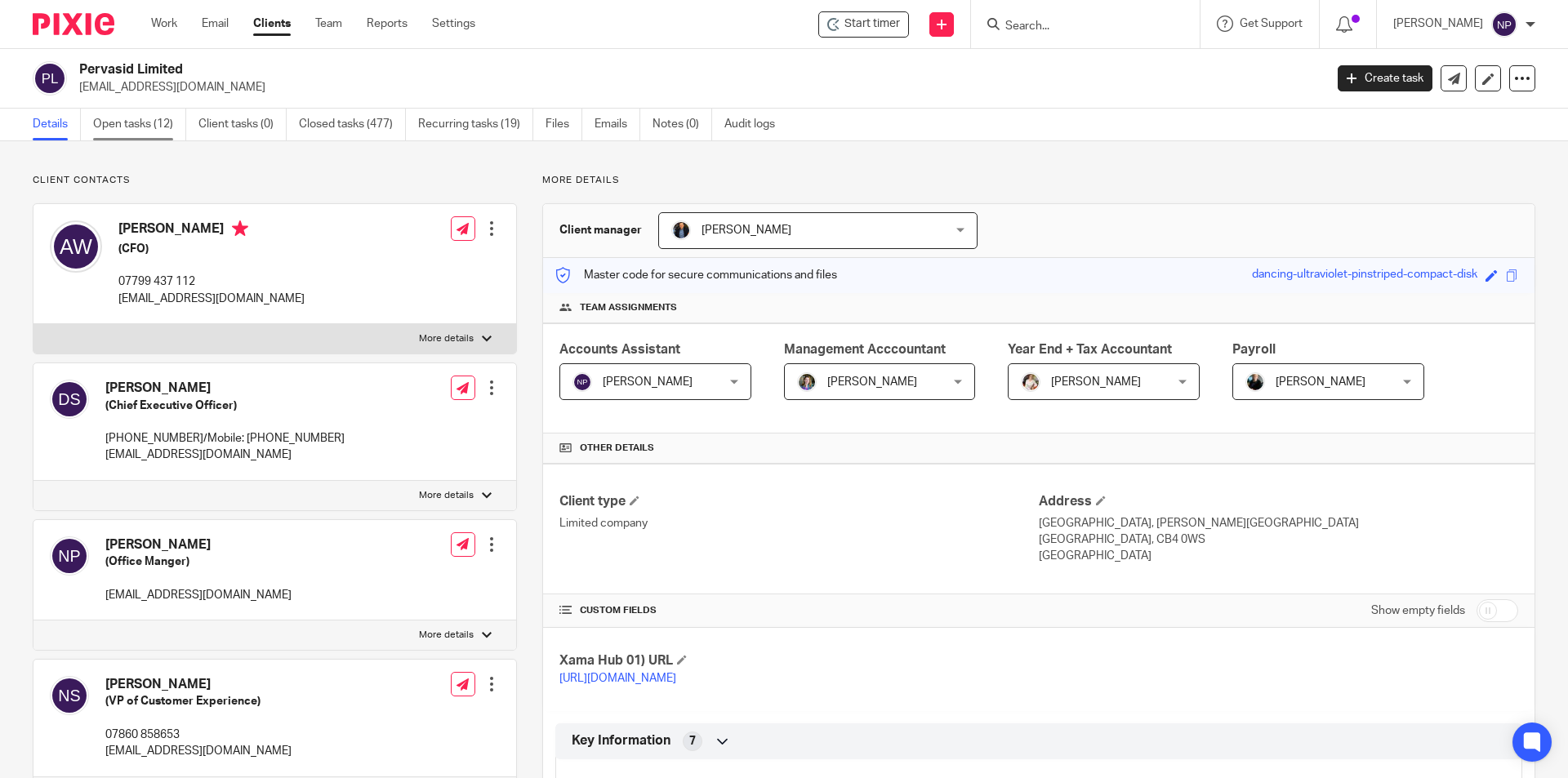 click on "Open tasks (12)" at bounding box center [140, 124] 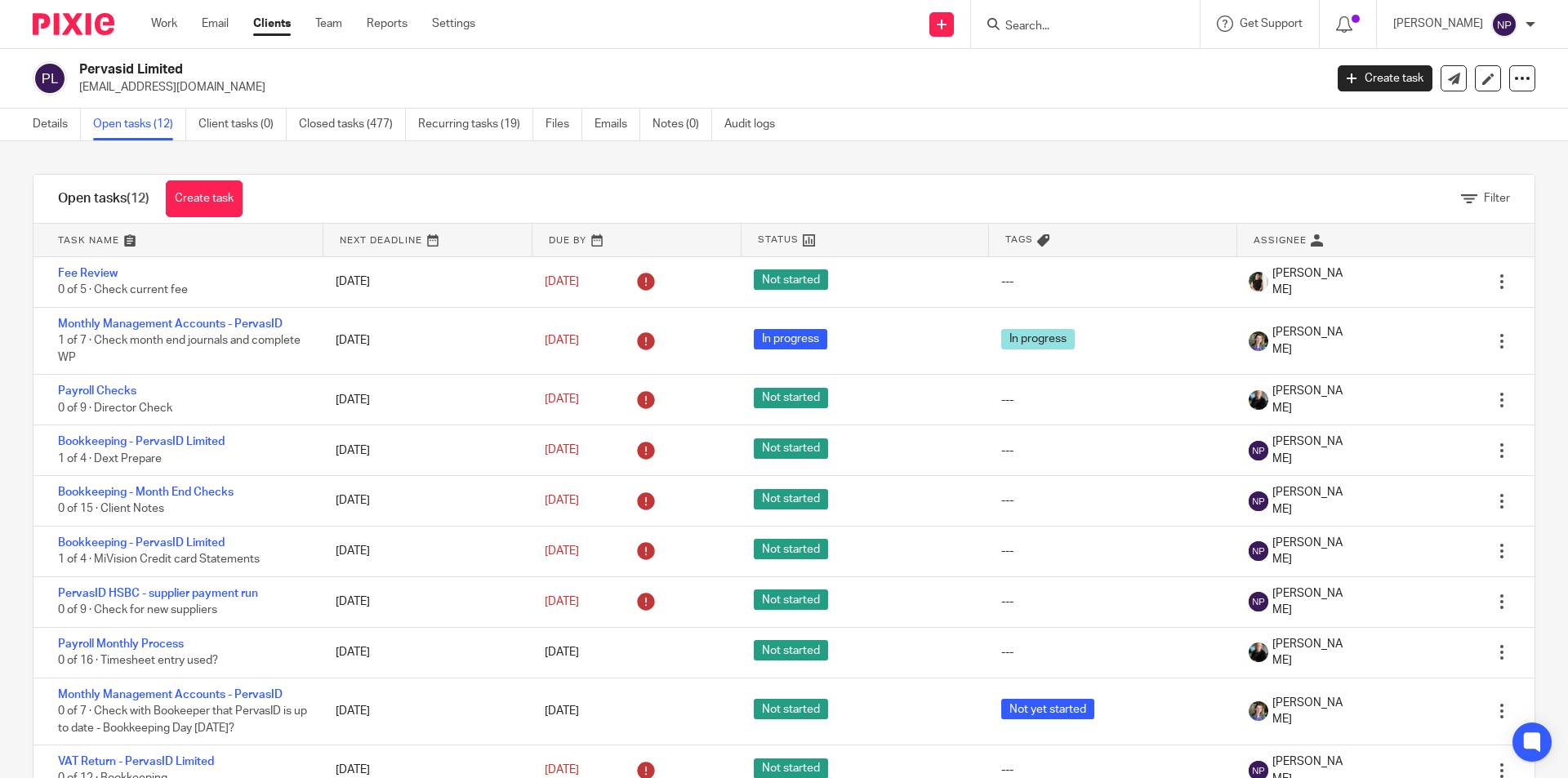 scroll, scrollTop: 0, scrollLeft: 0, axis: both 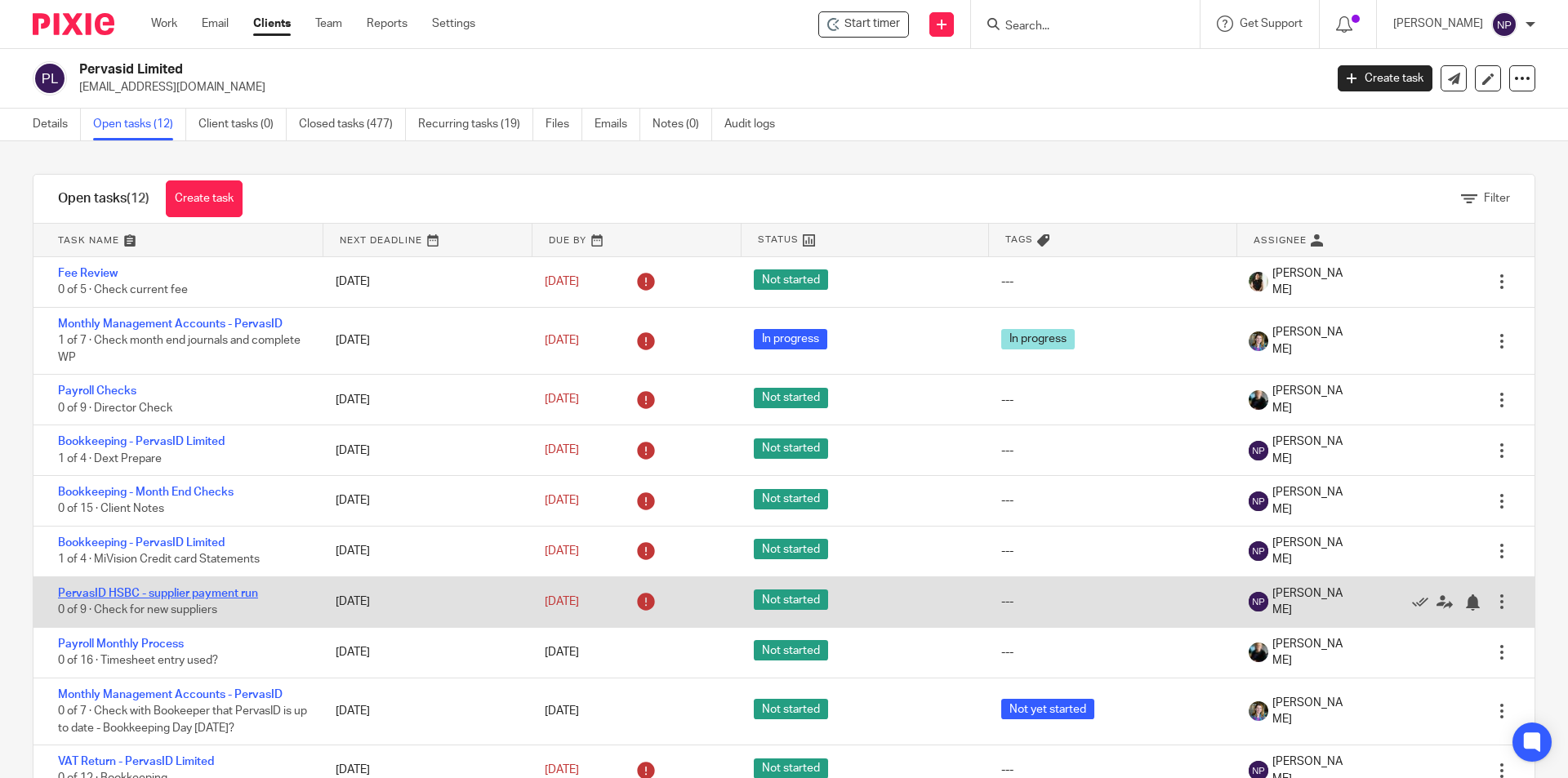 click on "PervasID HSBC - supplier payment run" at bounding box center (158, 594) 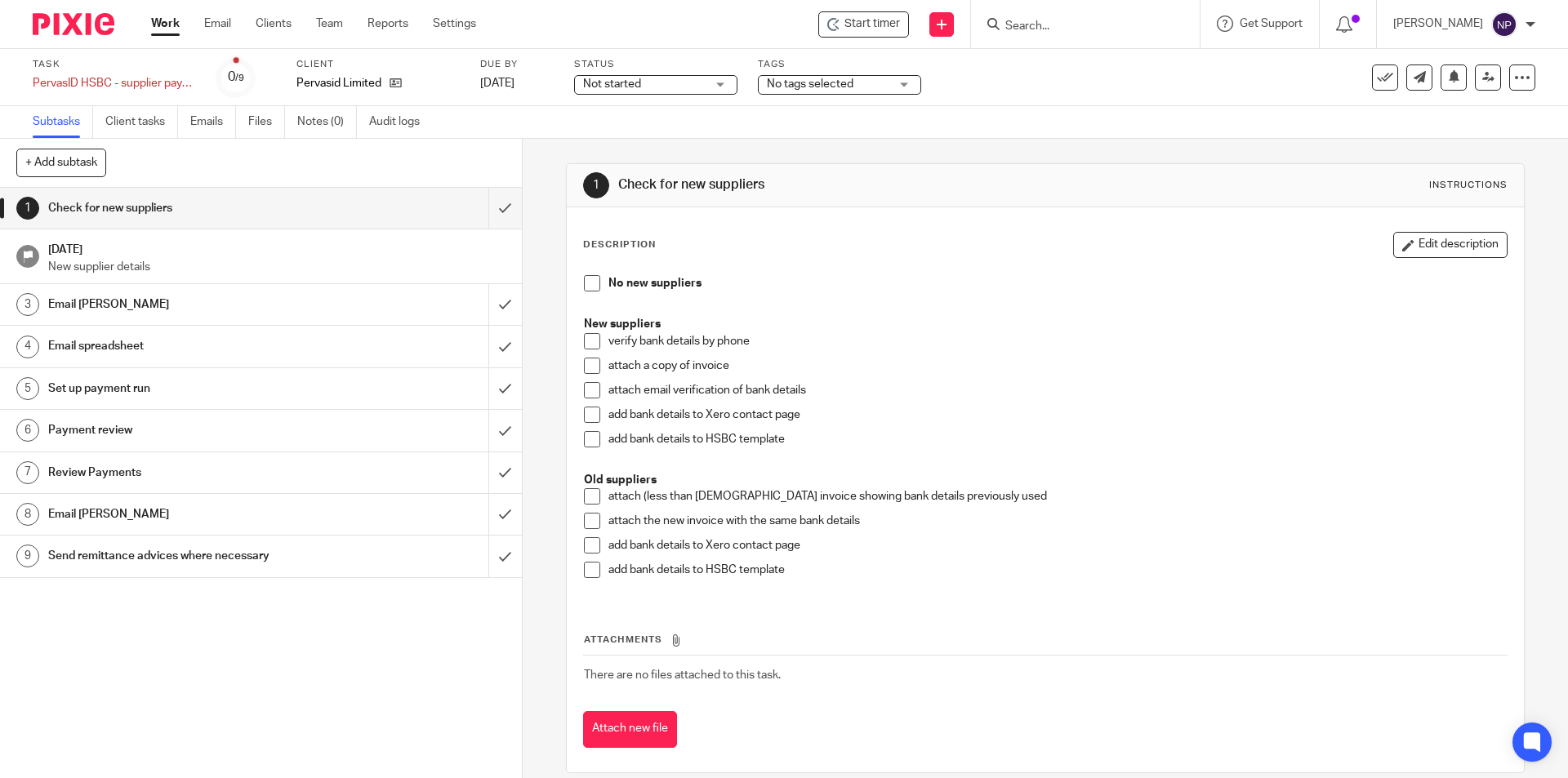 scroll, scrollTop: 0, scrollLeft: 0, axis: both 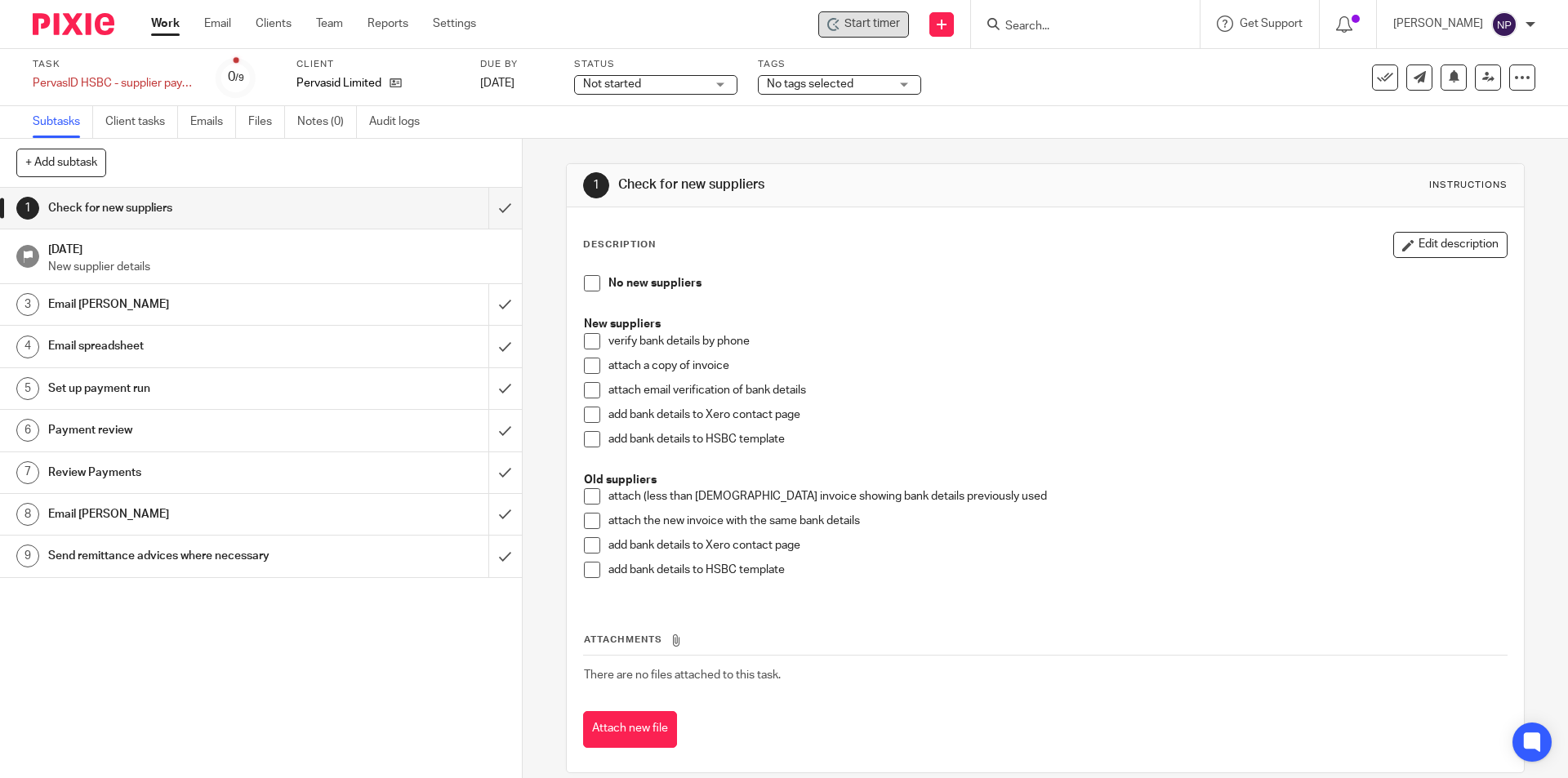 click 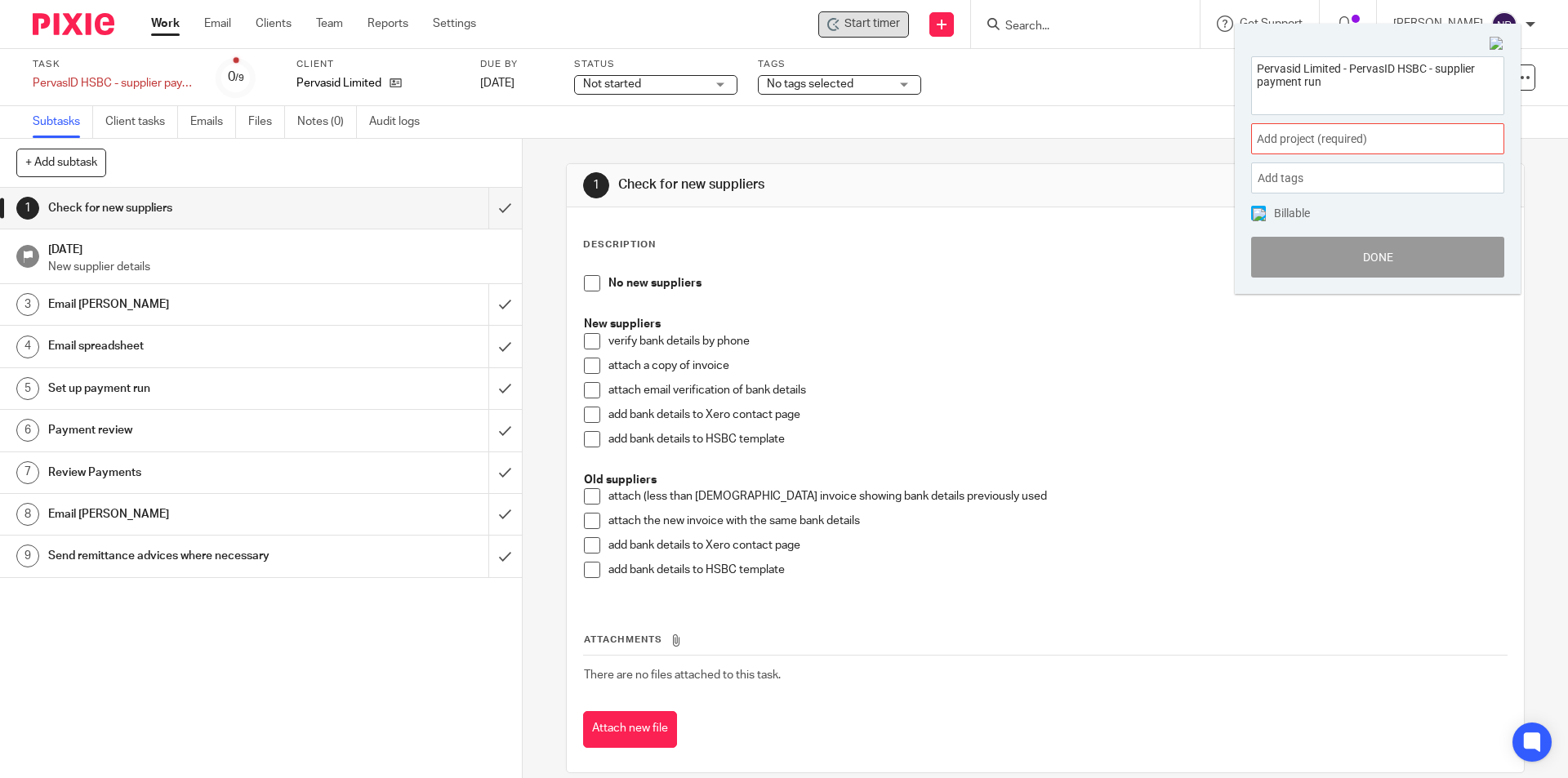 click on "Add project (required) :" at bounding box center (1360, 139) 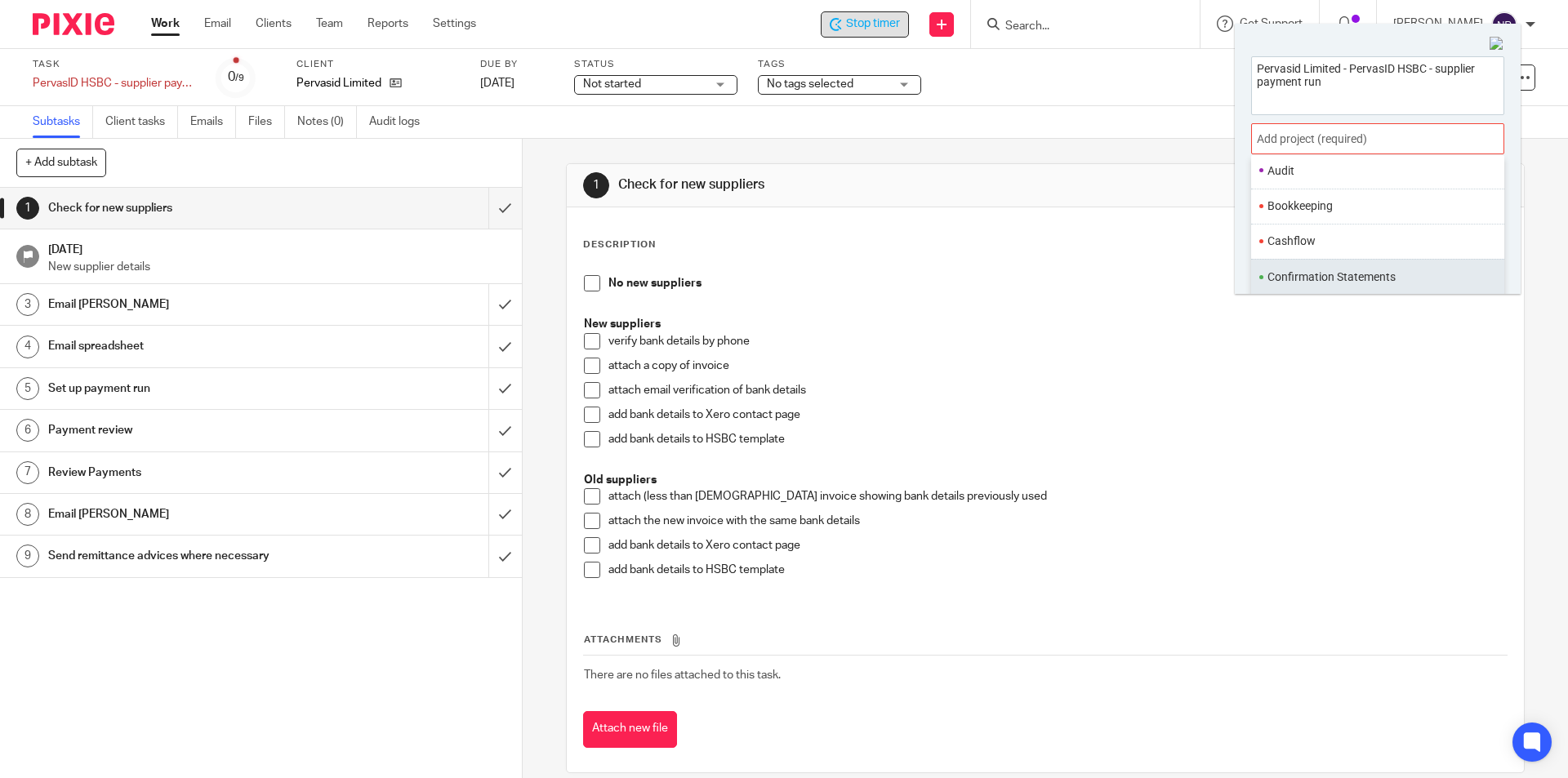 scroll, scrollTop: 163, scrollLeft: 0, axis: vertical 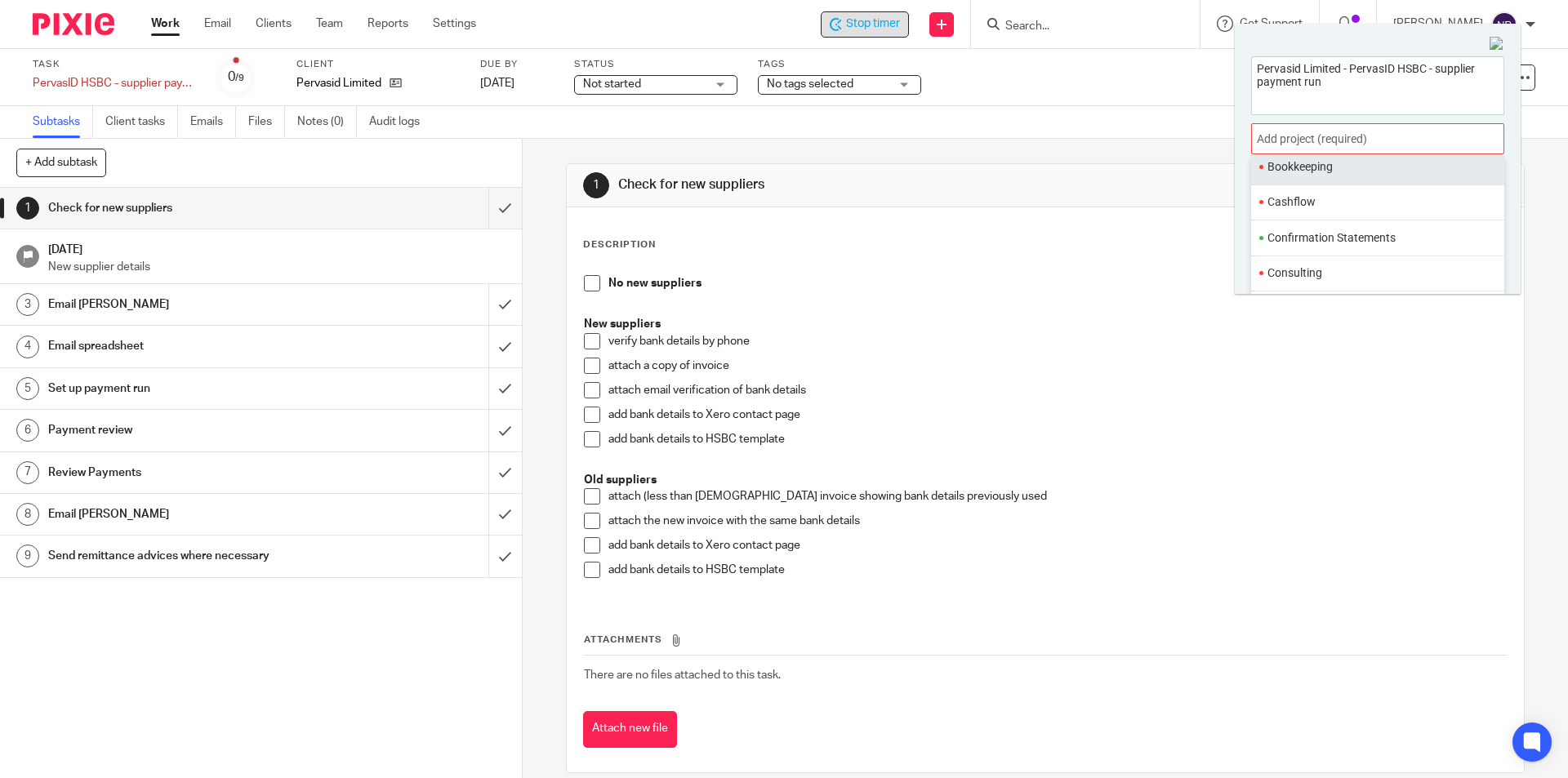 click on "Bookkeeping" at bounding box center (1374, 167) 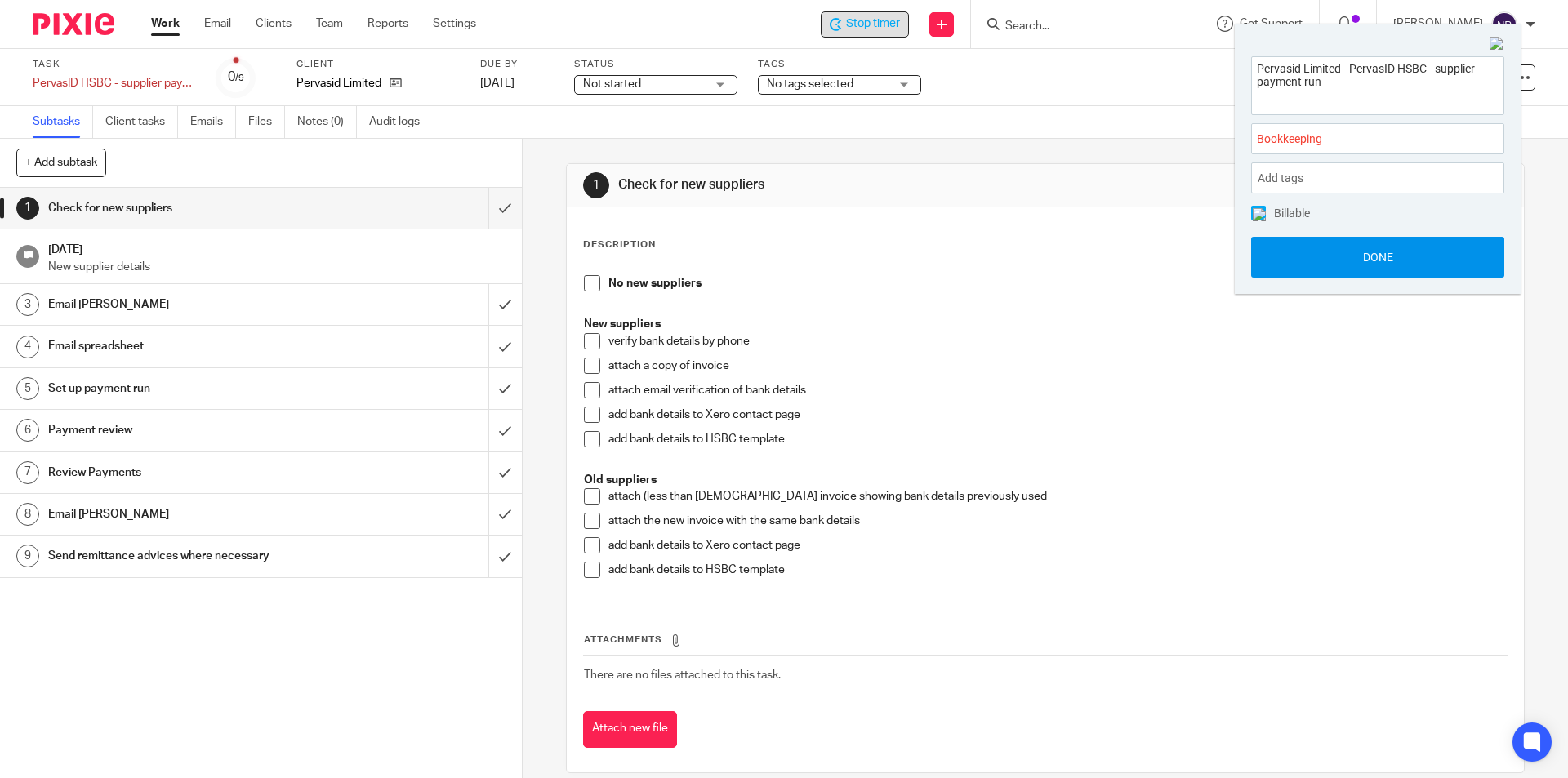 click on "Done" at bounding box center [1378, 257] 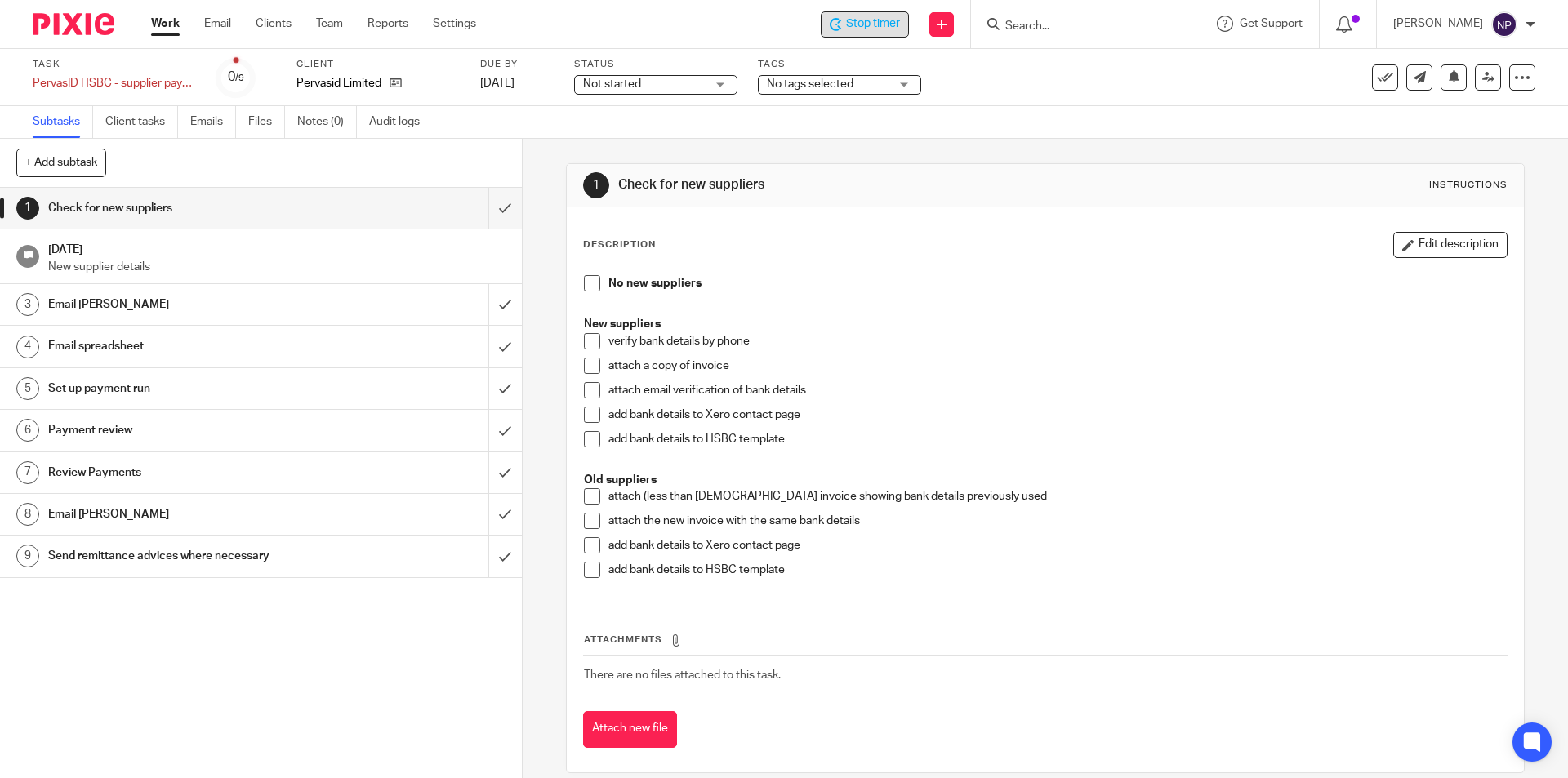 click at bounding box center [1077, 27] 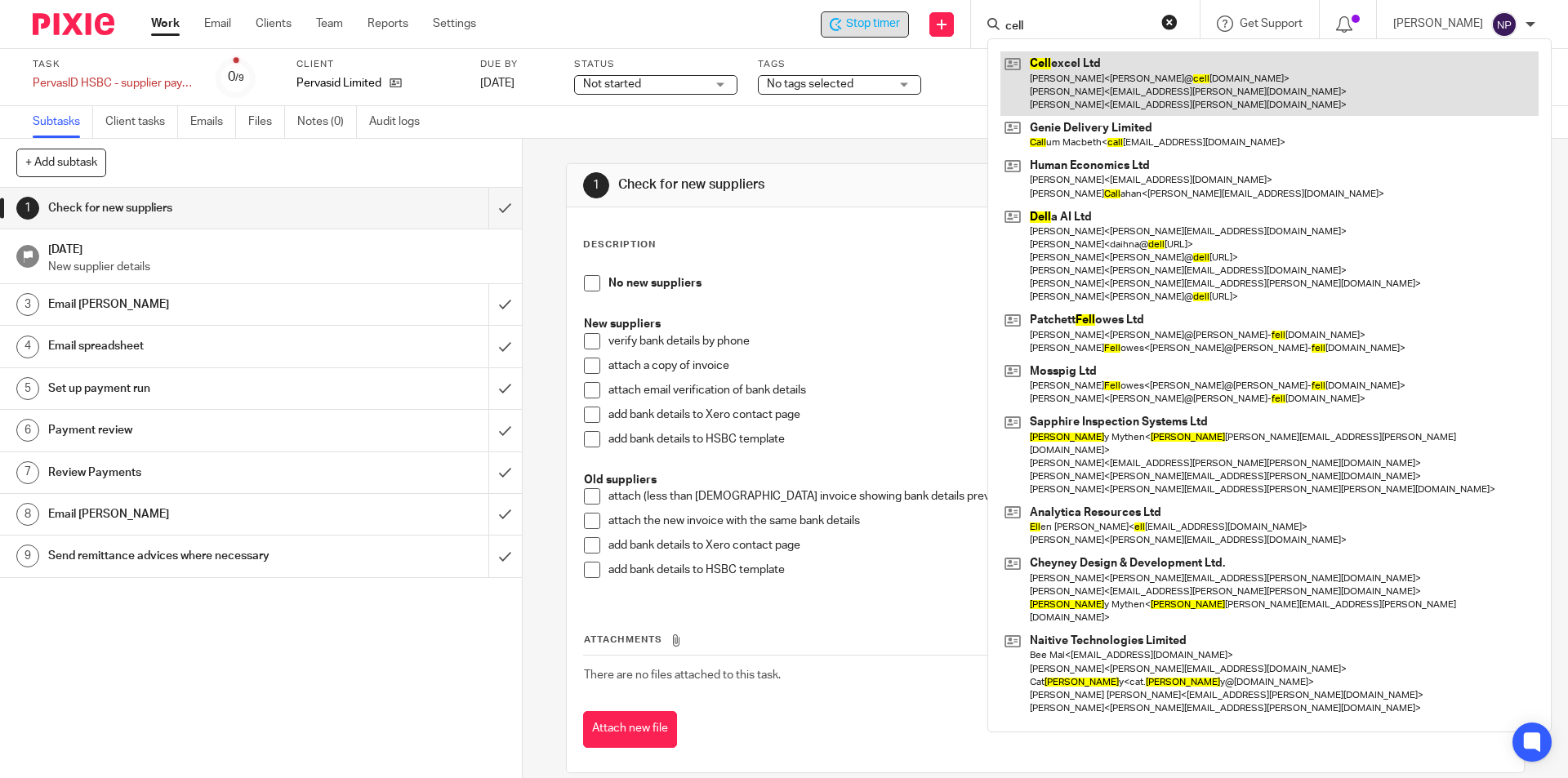 type on "cell" 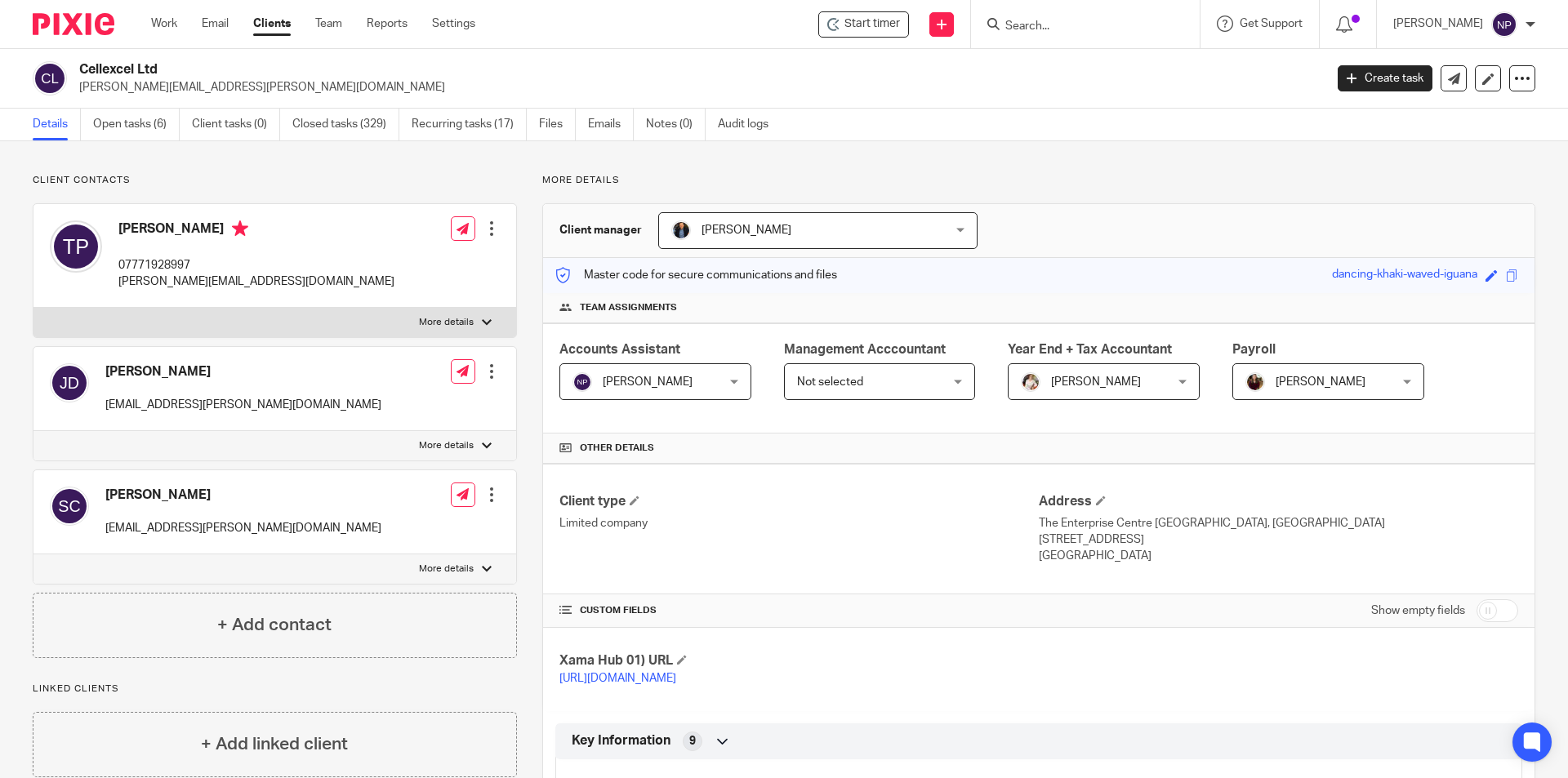 scroll, scrollTop: 0, scrollLeft: 0, axis: both 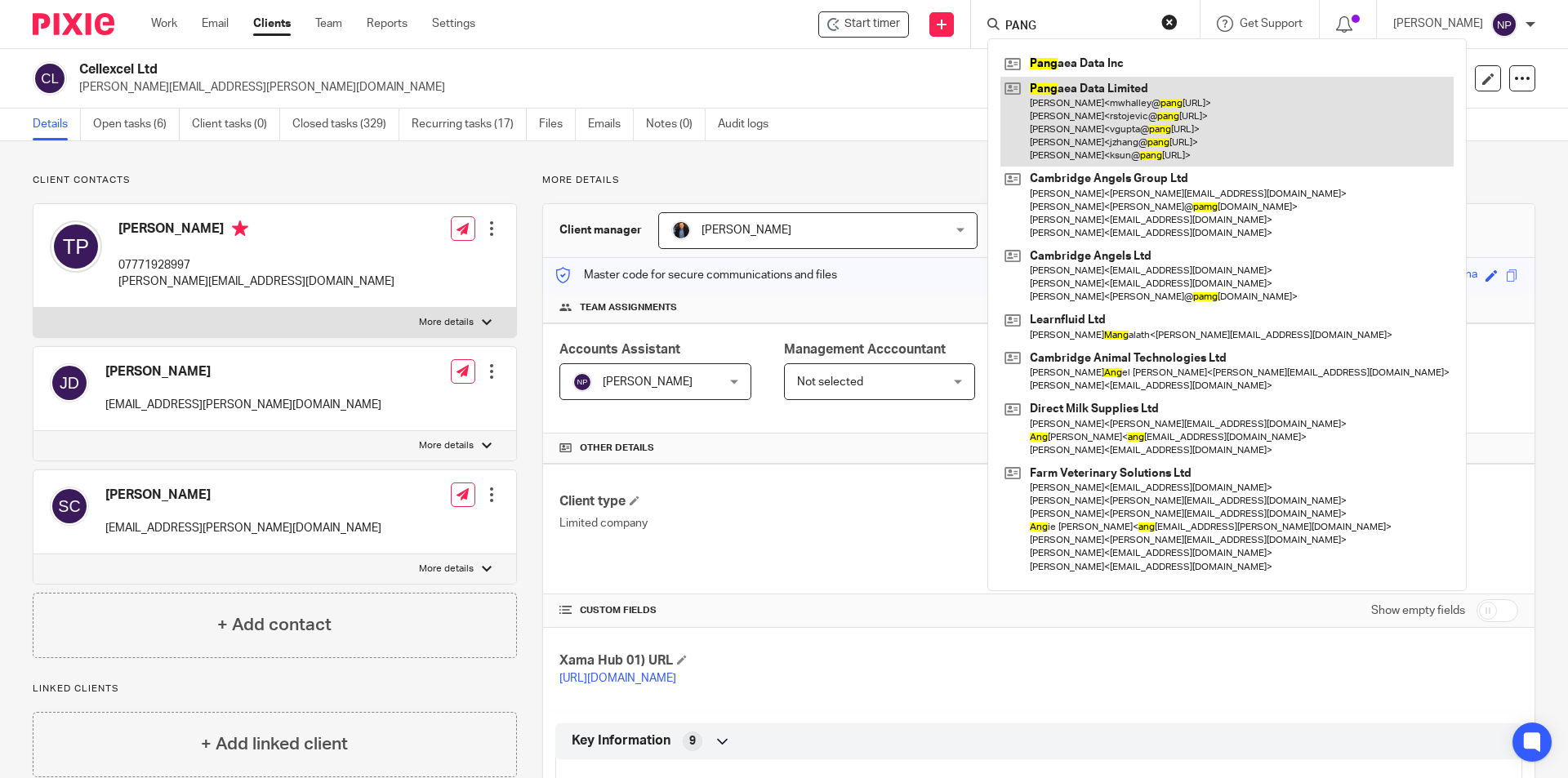 type on "PANG" 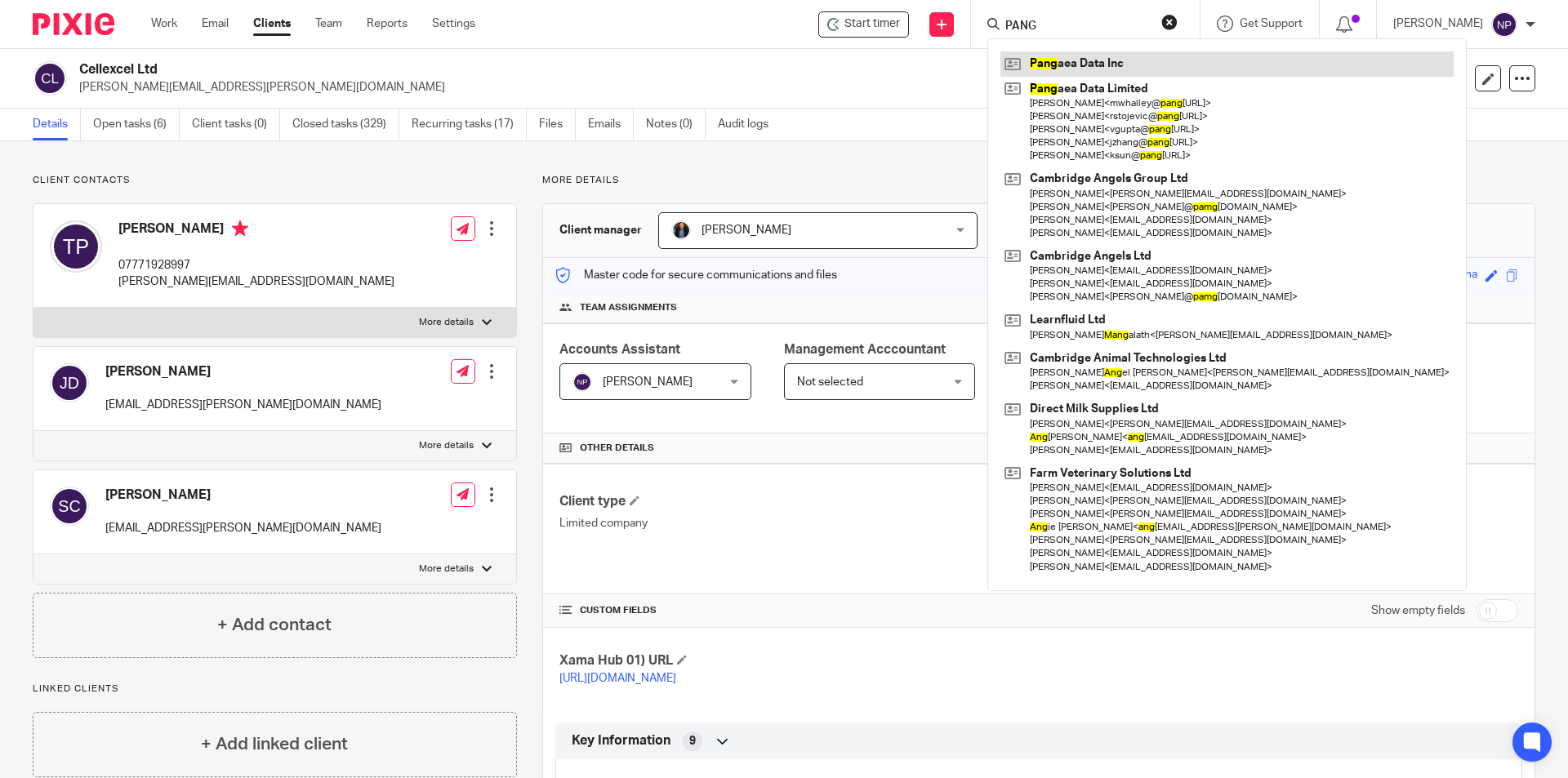 click at bounding box center (1227, 64) 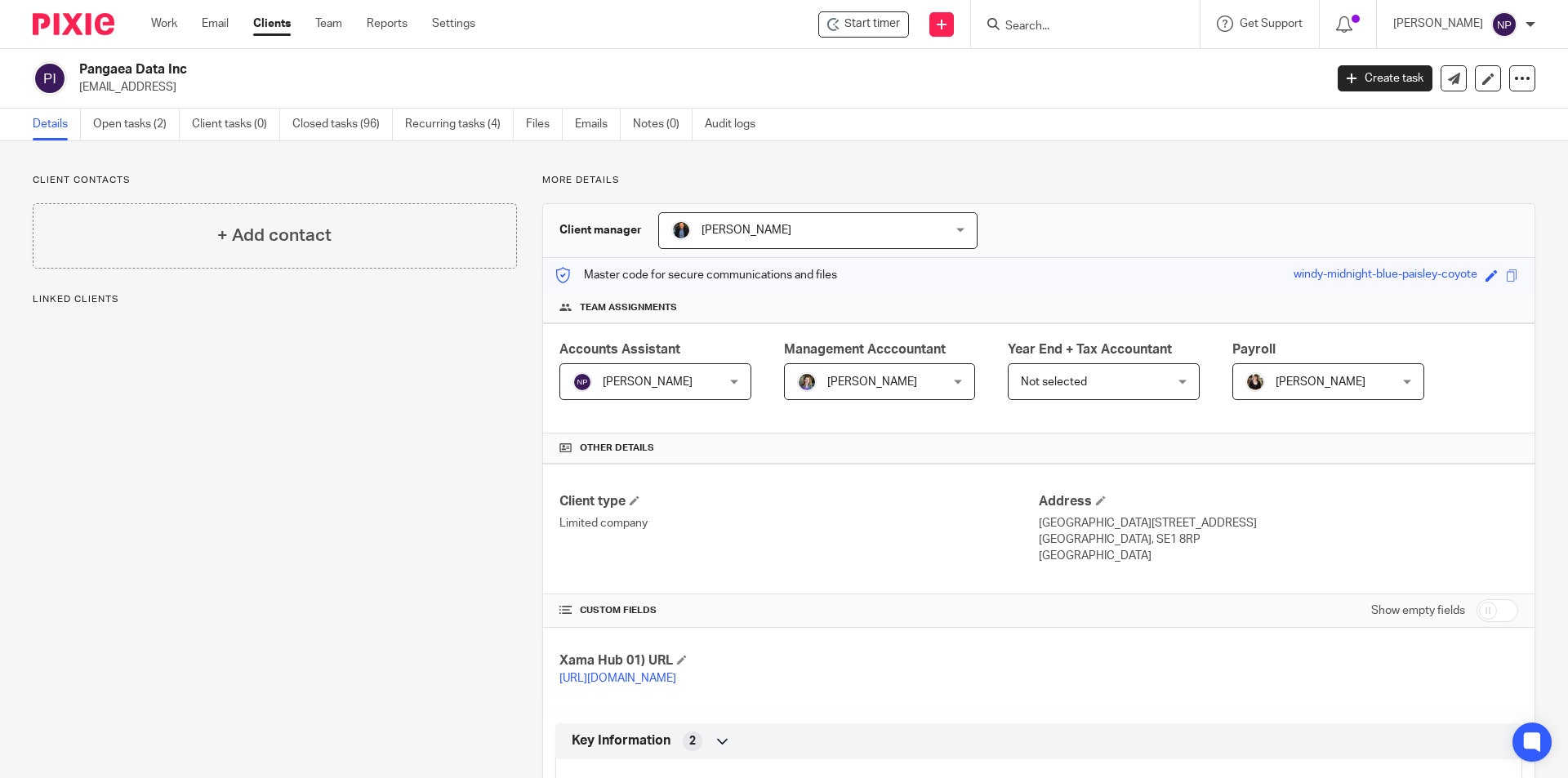 scroll, scrollTop: 0, scrollLeft: 0, axis: both 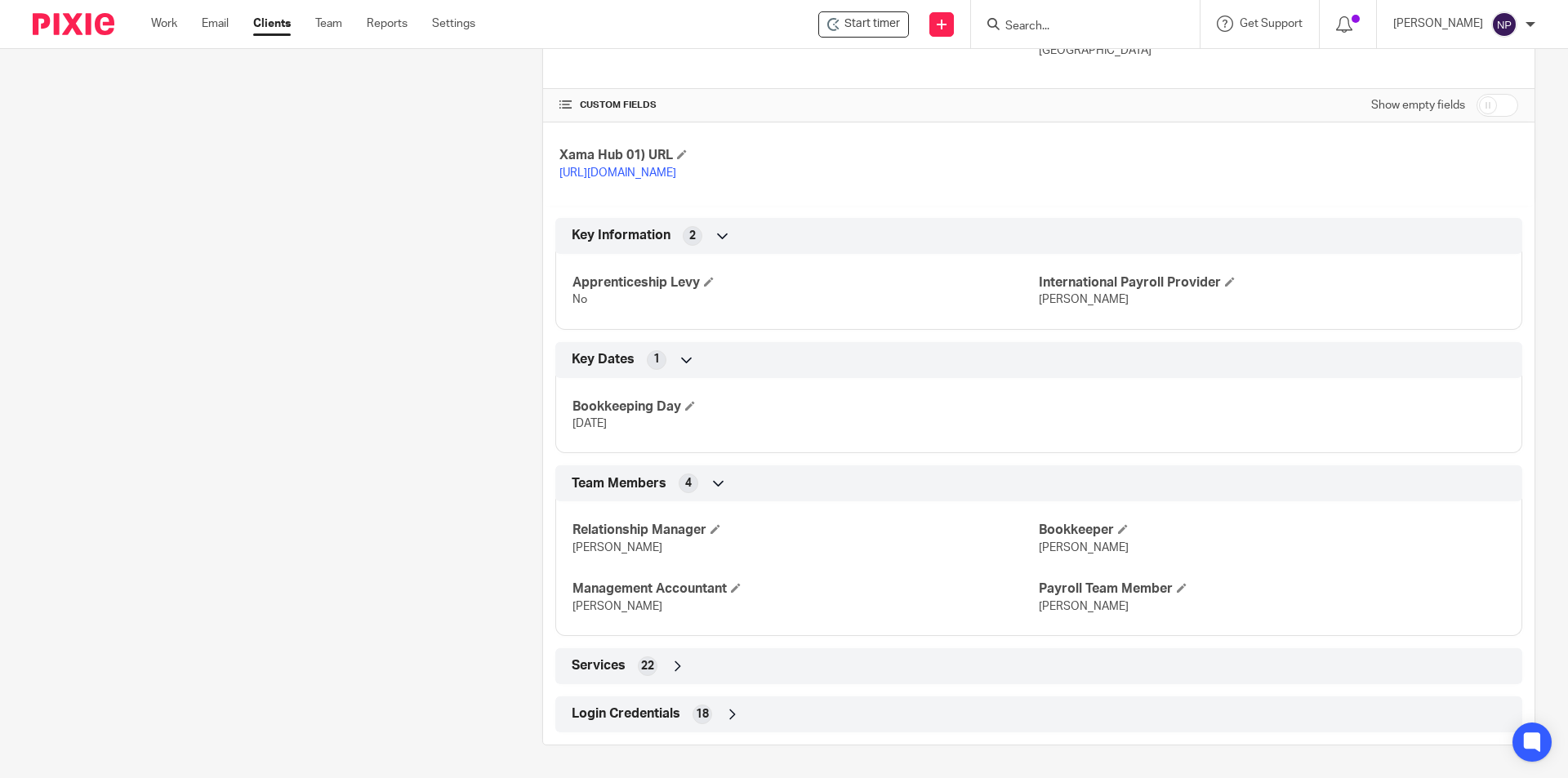 click on "Login Credentials   18" at bounding box center [1039, 714] 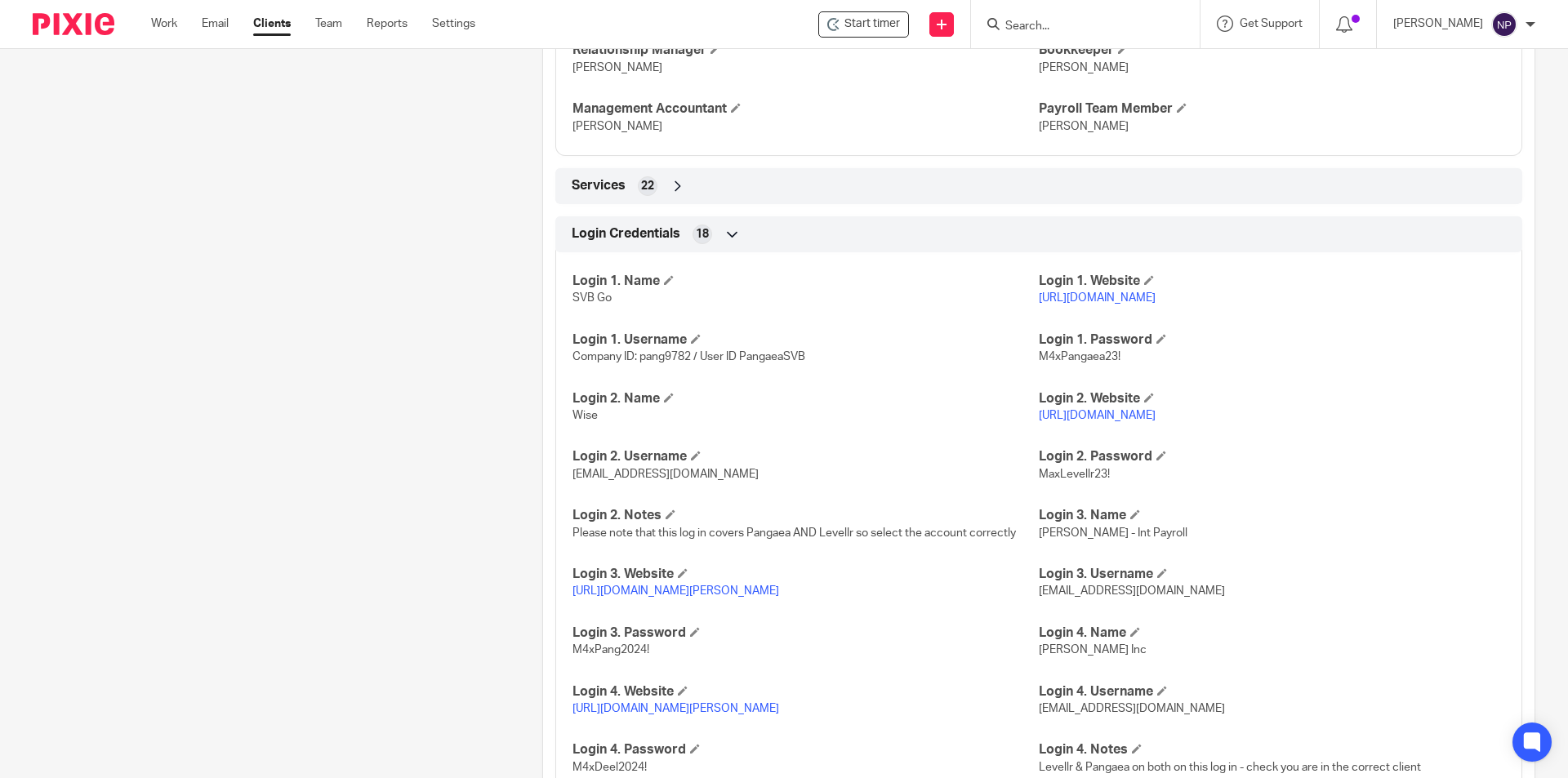 scroll, scrollTop: 1067, scrollLeft: 0, axis: vertical 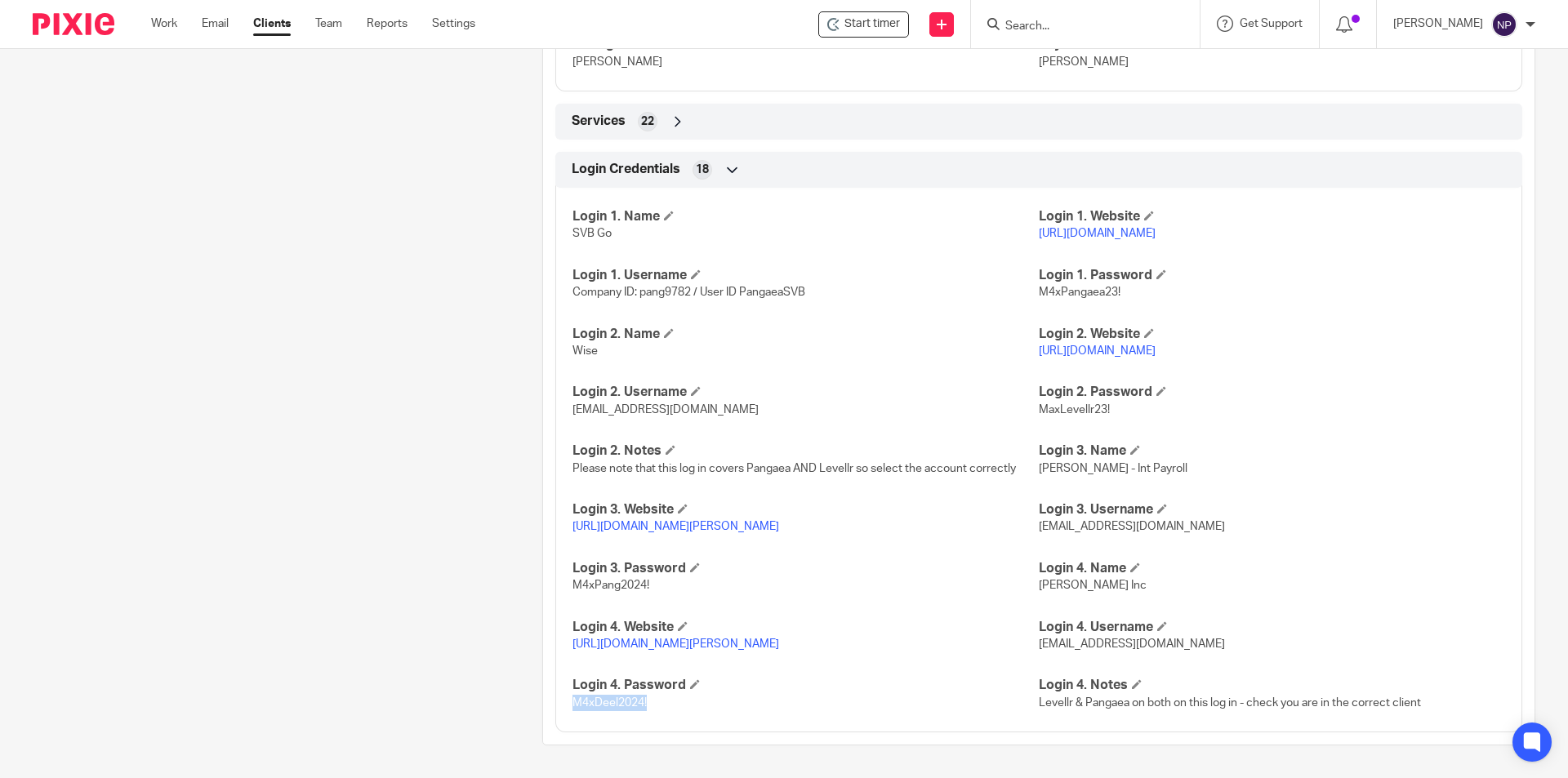 drag, startPoint x: 657, startPoint y: 709, endPoint x: 560, endPoint y: 709, distance: 97 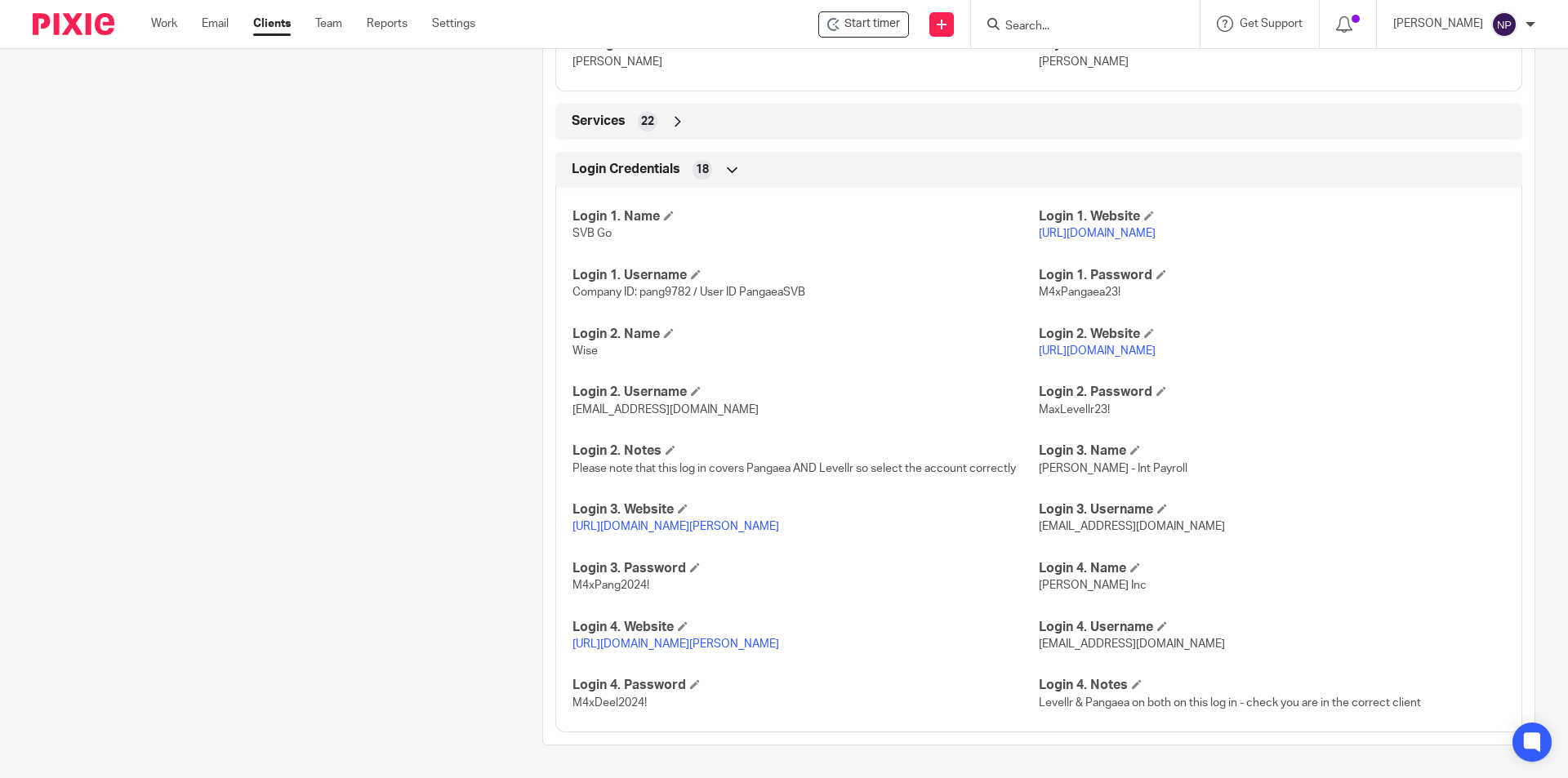 click on "[URL][DOMAIN_NAME][PERSON_NAME]" at bounding box center [805, 644] 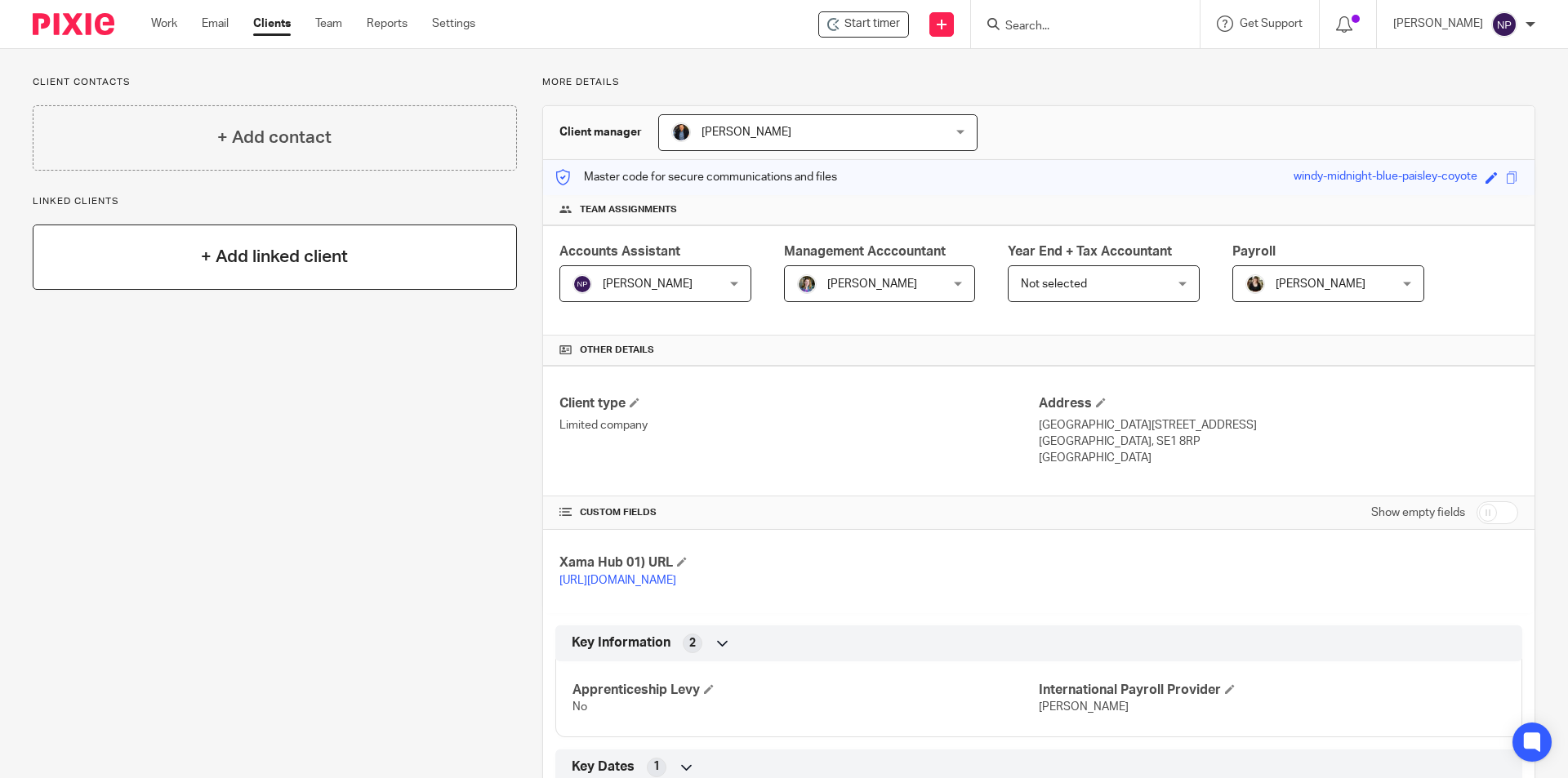 scroll, scrollTop: 0, scrollLeft: 0, axis: both 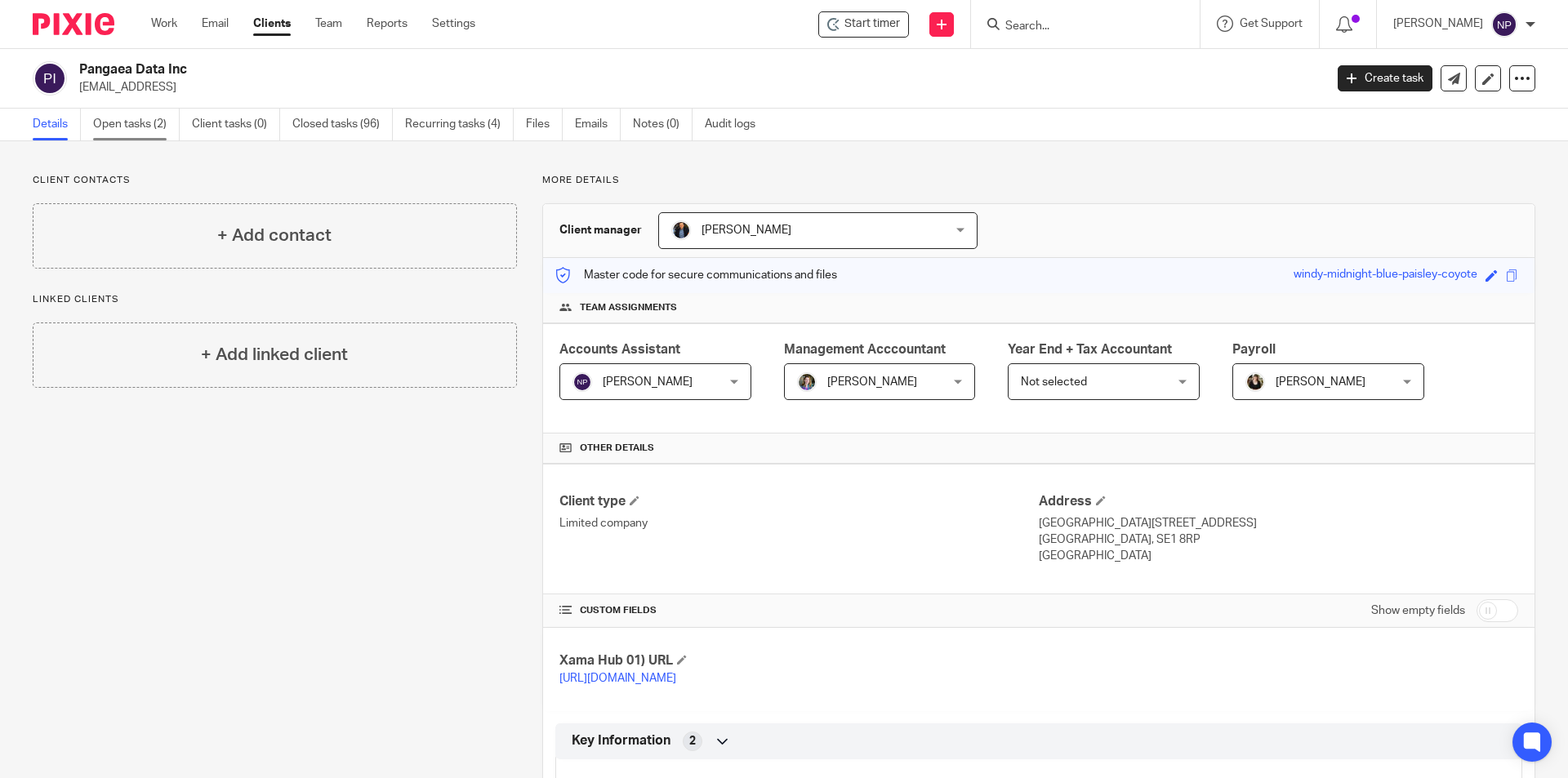 click on "Open tasks (2)" at bounding box center (136, 124) 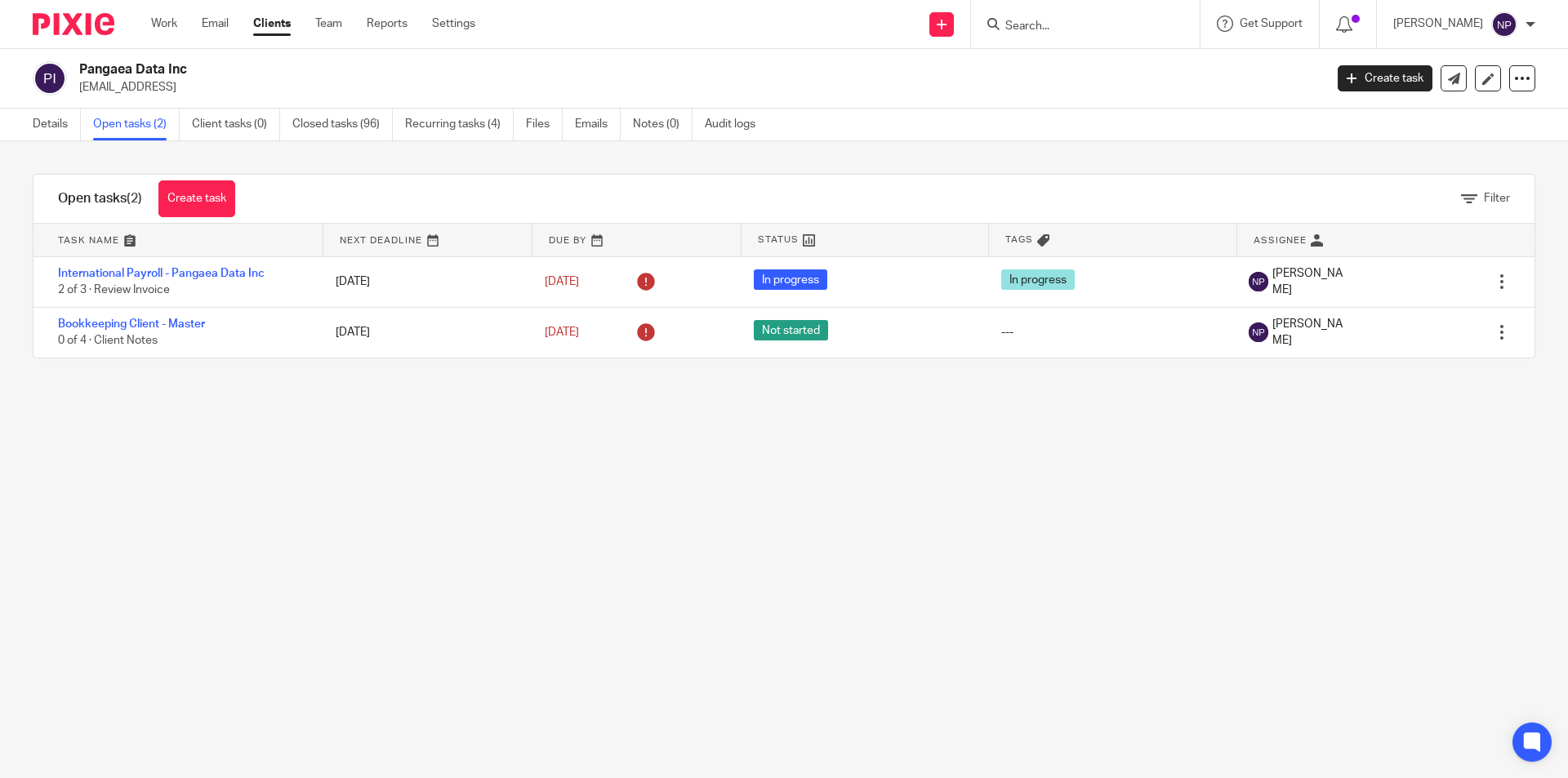 scroll, scrollTop: 0, scrollLeft: 0, axis: both 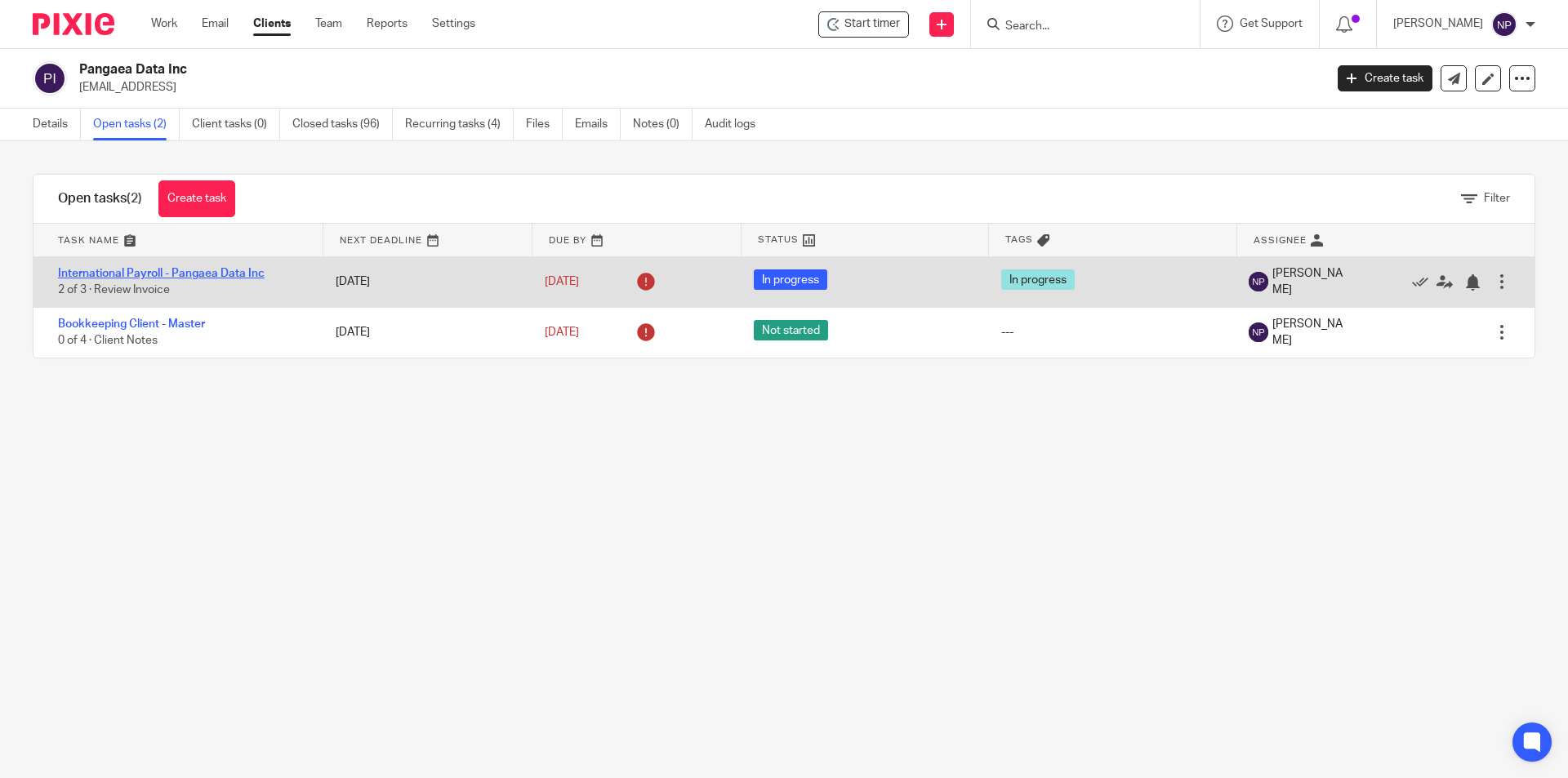 click on "International Payroll - Pangaea Data Inc" at bounding box center (161, 273) 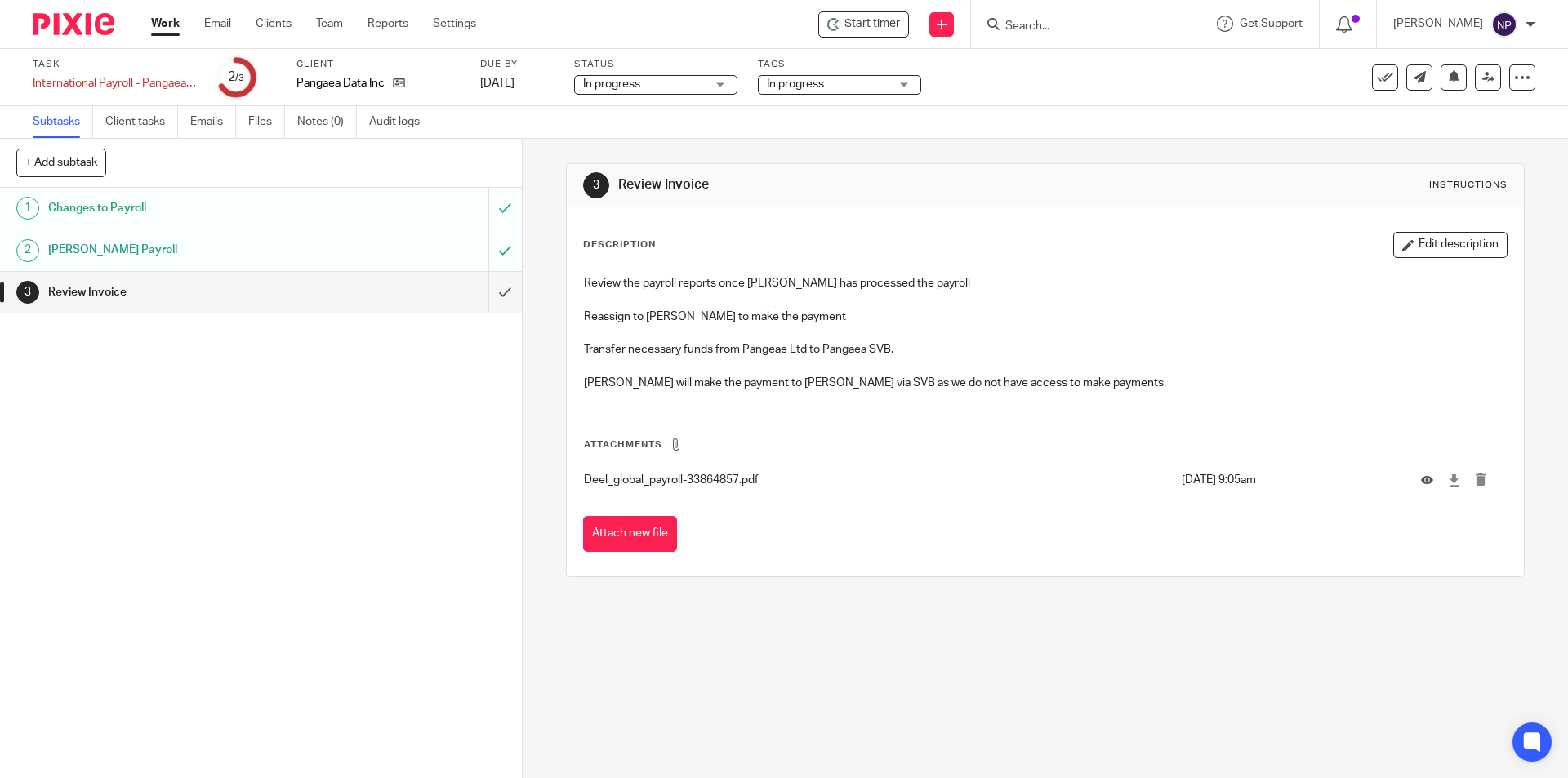 scroll, scrollTop: 0, scrollLeft: 0, axis: both 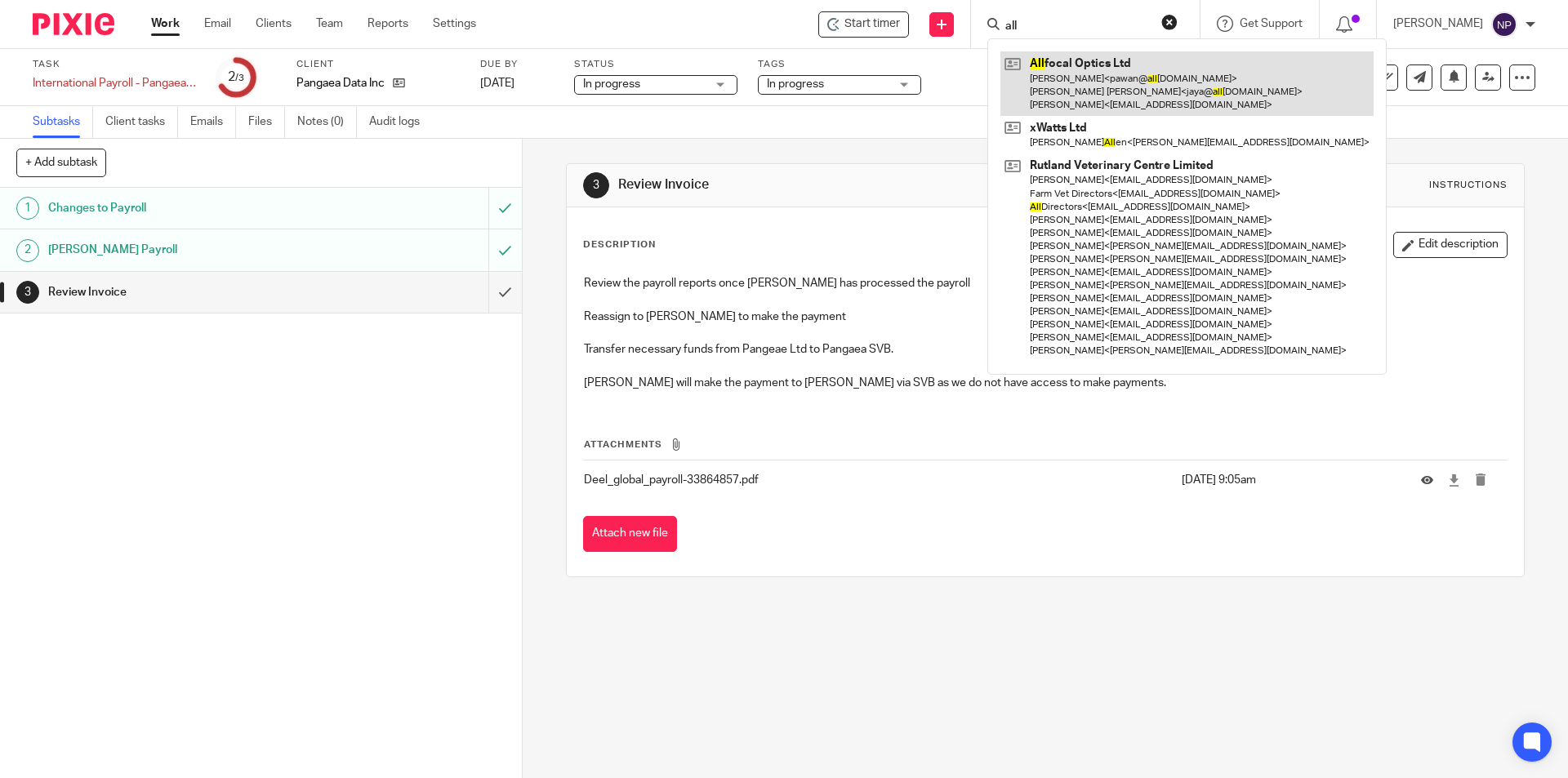 type on "all" 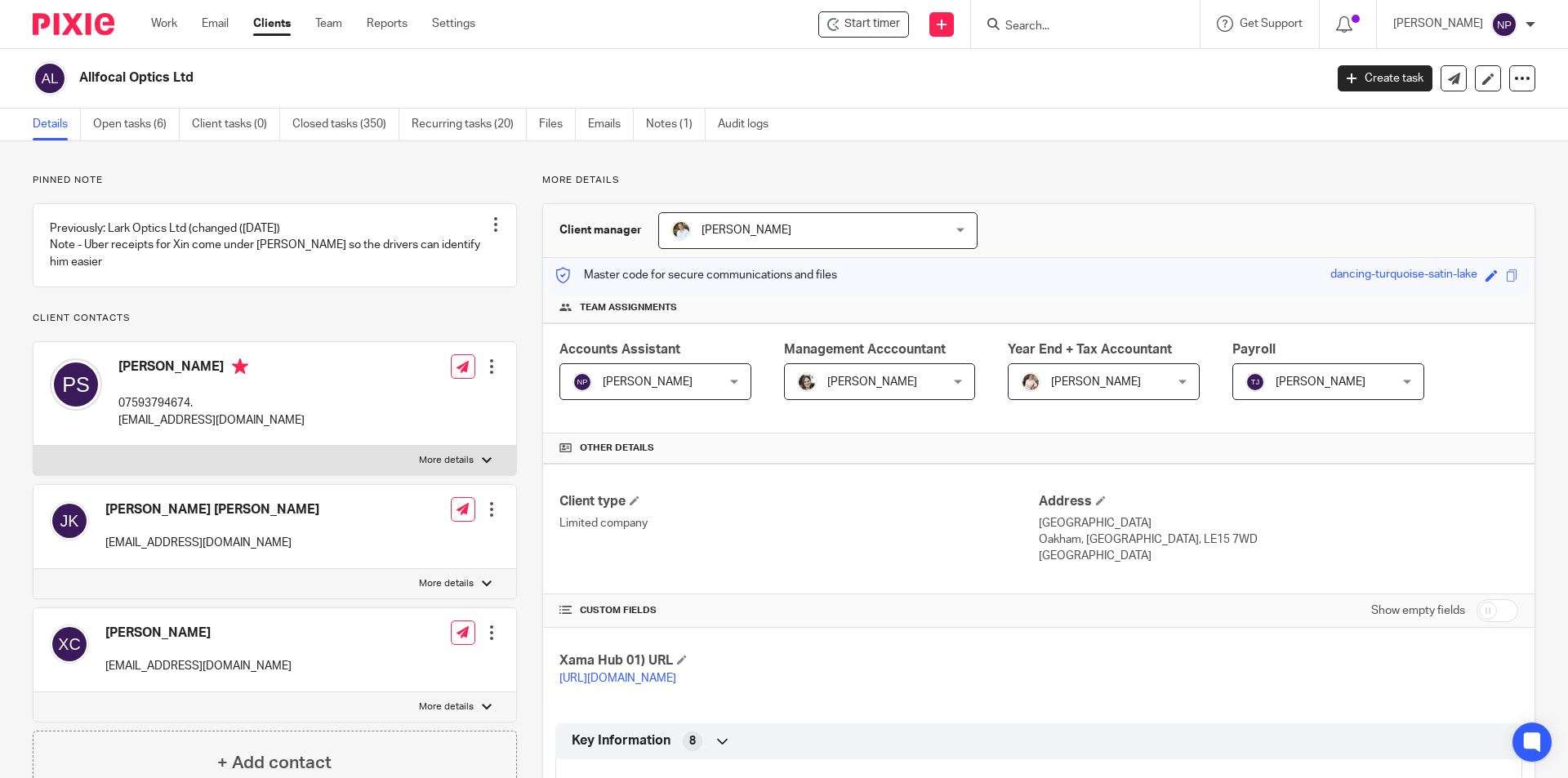 scroll, scrollTop: 0, scrollLeft: 0, axis: both 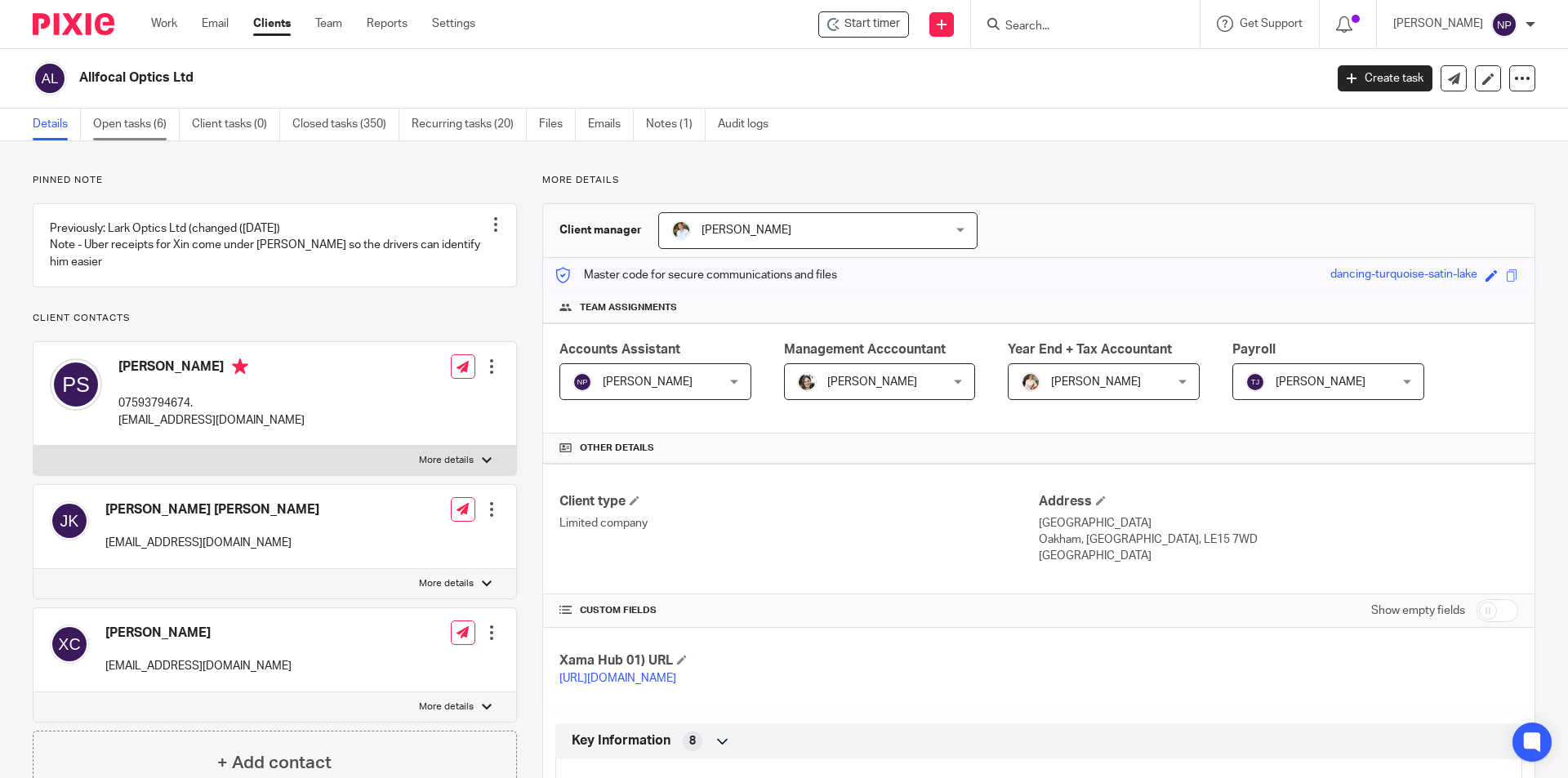 click on "Open tasks (6)" at bounding box center [136, 124] 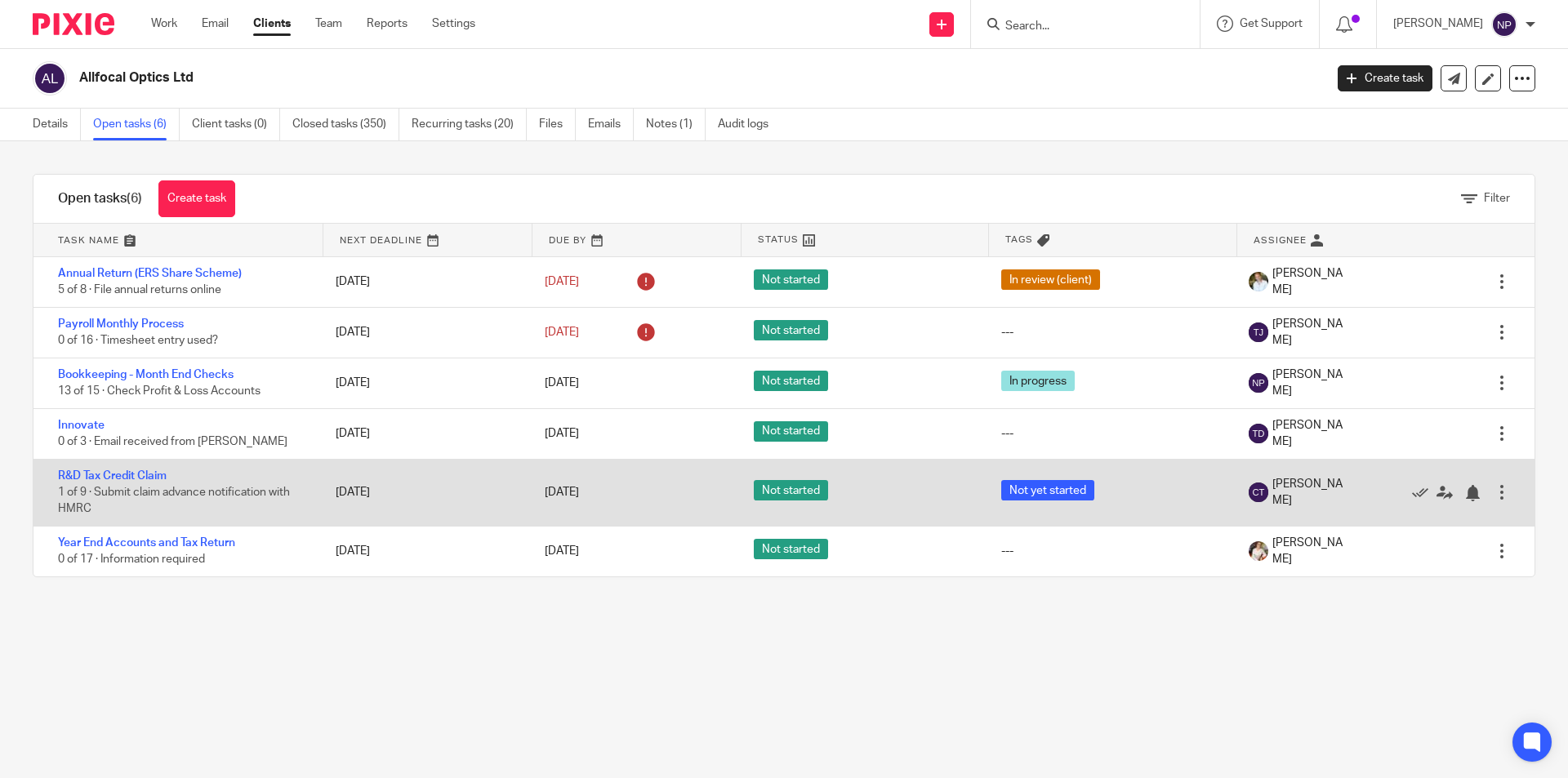 scroll, scrollTop: 0, scrollLeft: 0, axis: both 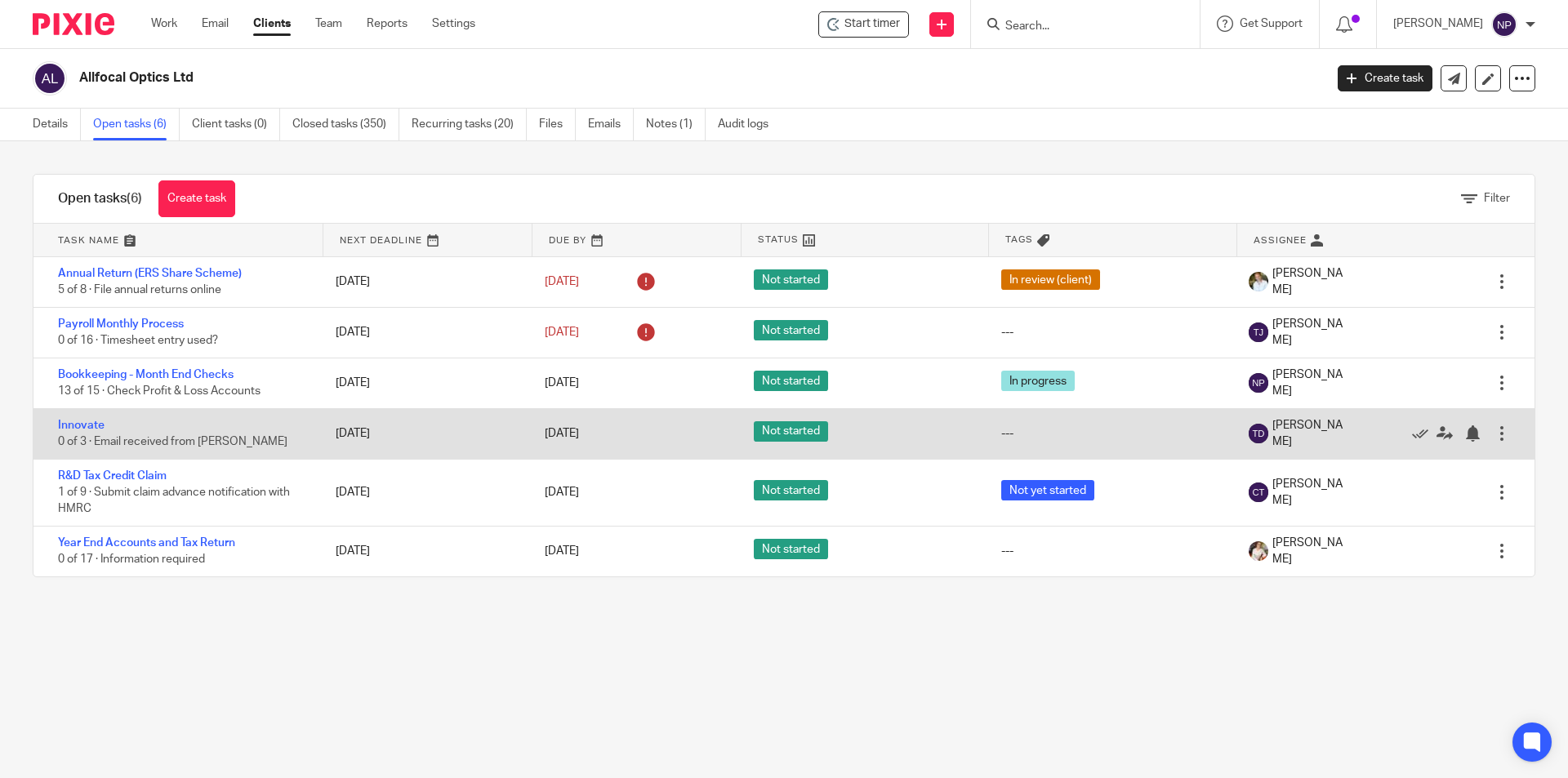 click on "Innovate
0
of
3 ·
Email received from Jaya" at bounding box center [176, 433] 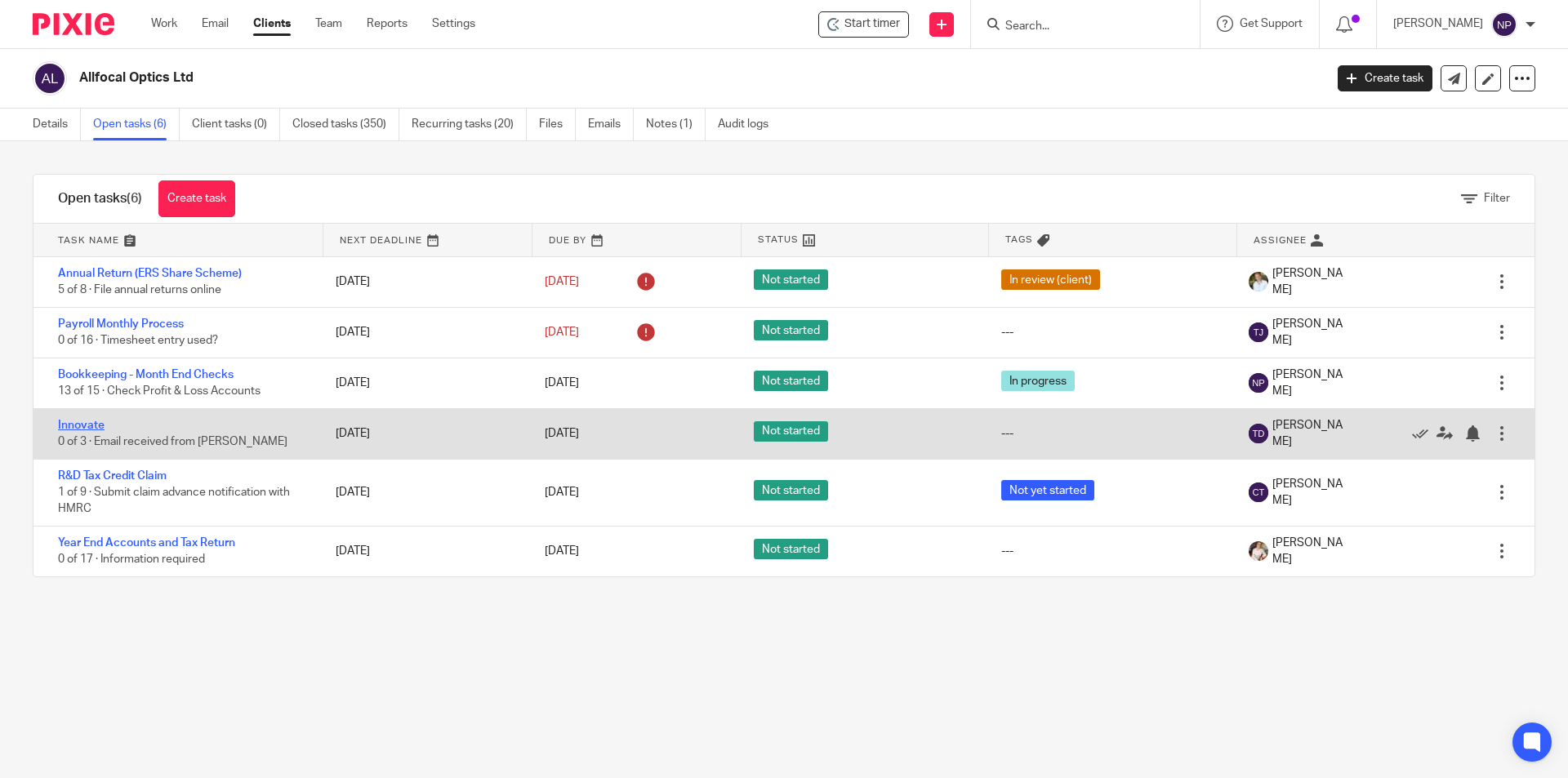 click on "Innovate" at bounding box center [81, 425] 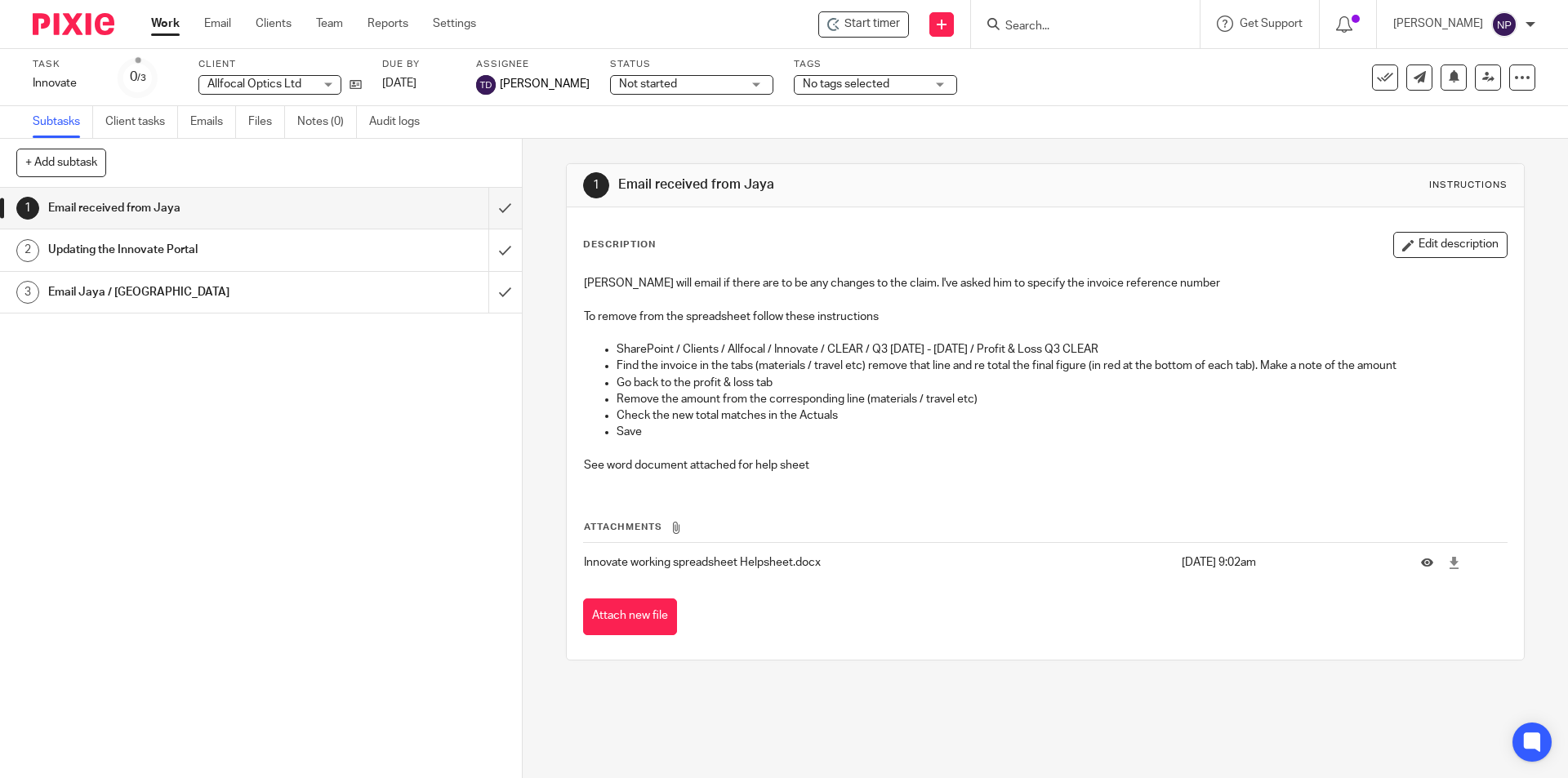 scroll, scrollTop: 0, scrollLeft: 0, axis: both 